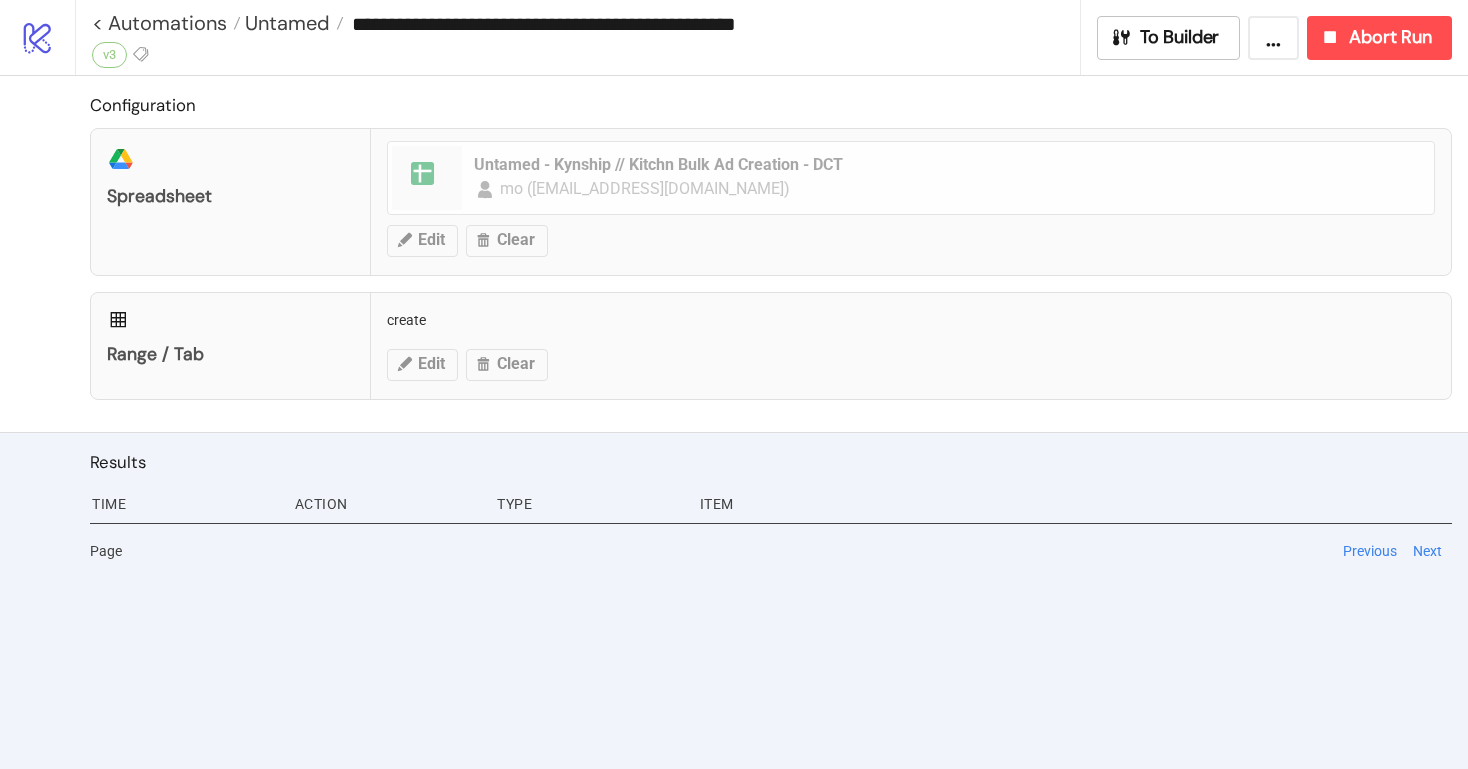 scroll, scrollTop: 0, scrollLeft: 0, axis: both 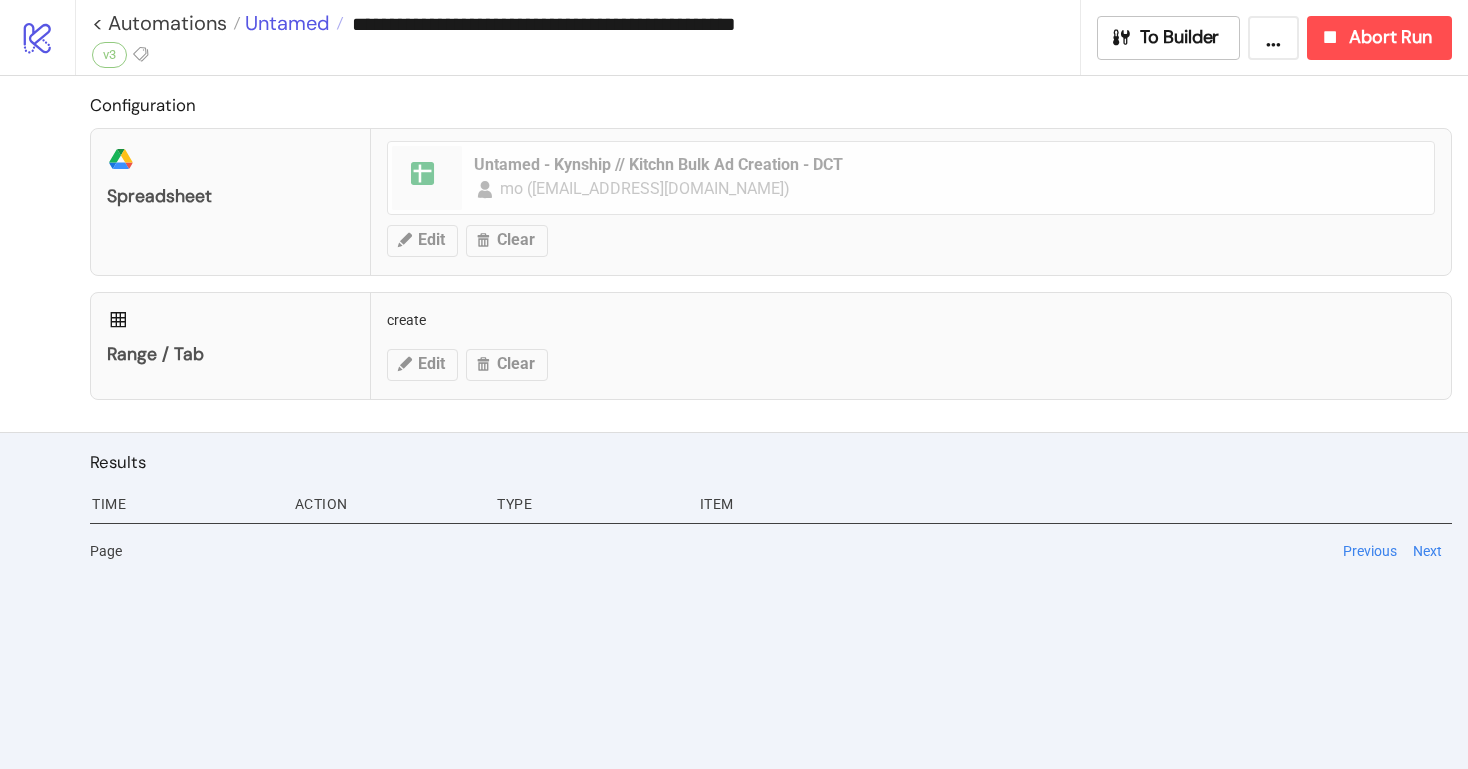 click on "Untamed" at bounding box center (285, 23) 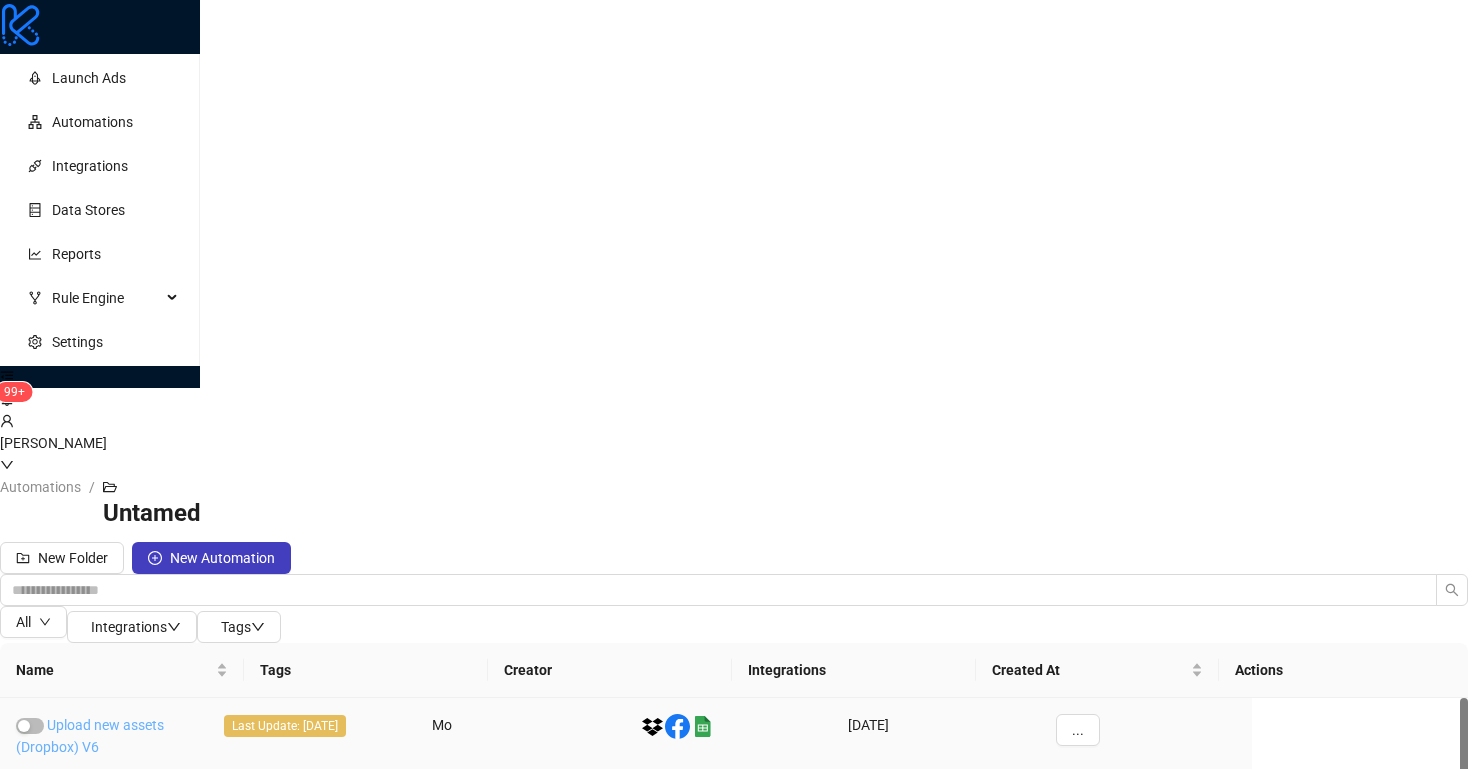 click on "Upload new assets (Dropbox) V6" at bounding box center (90, 736) 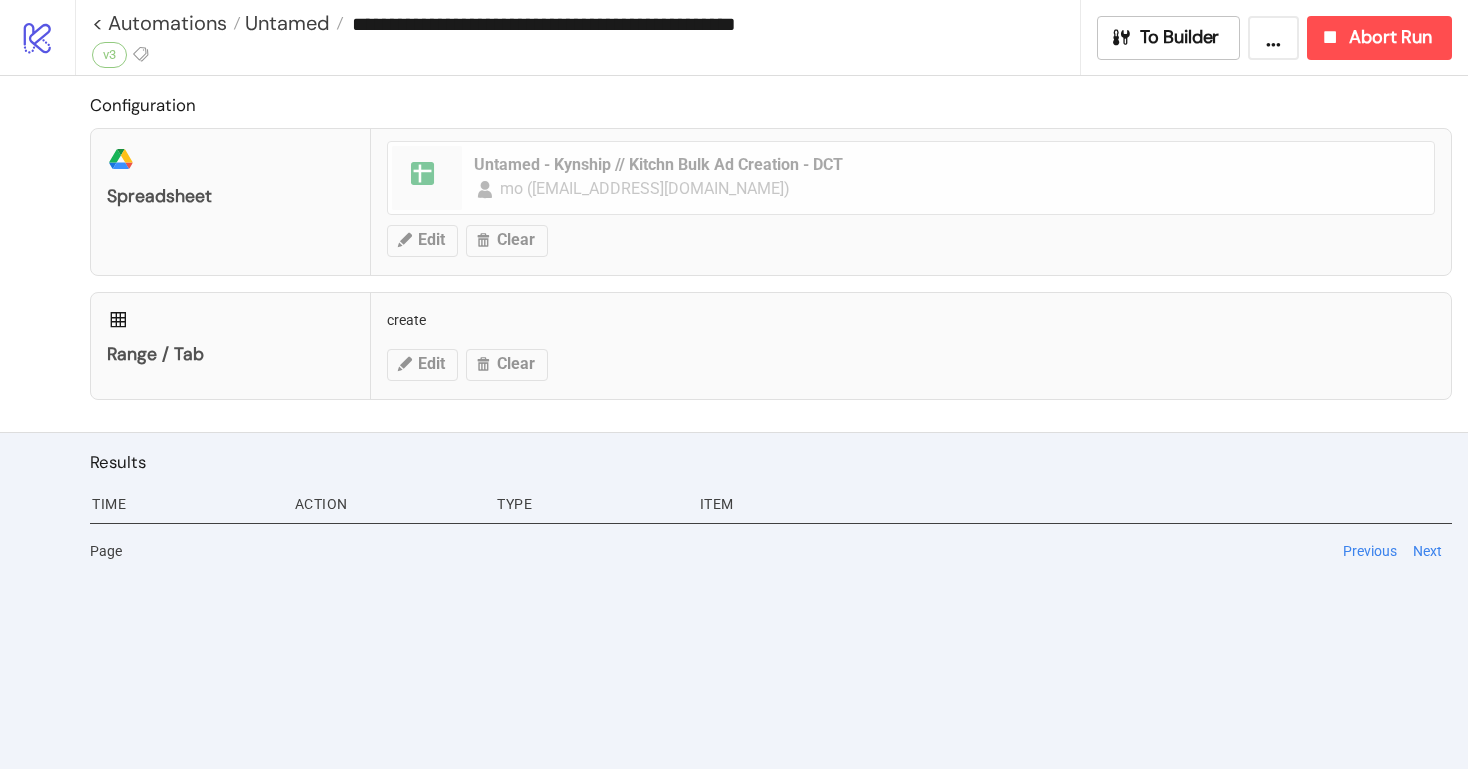 type on "**********" 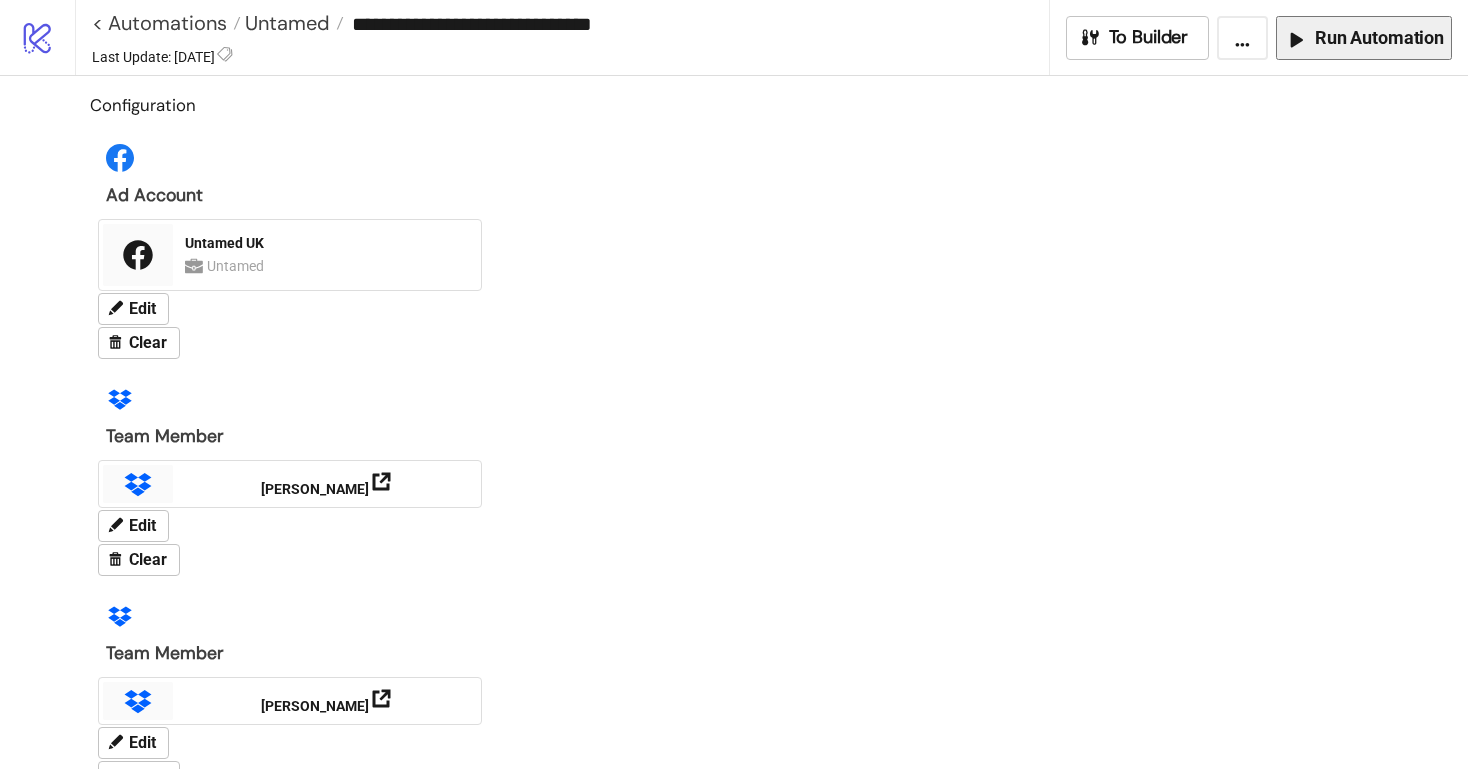 scroll, scrollTop: 0, scrollLeft: 0, axis: both 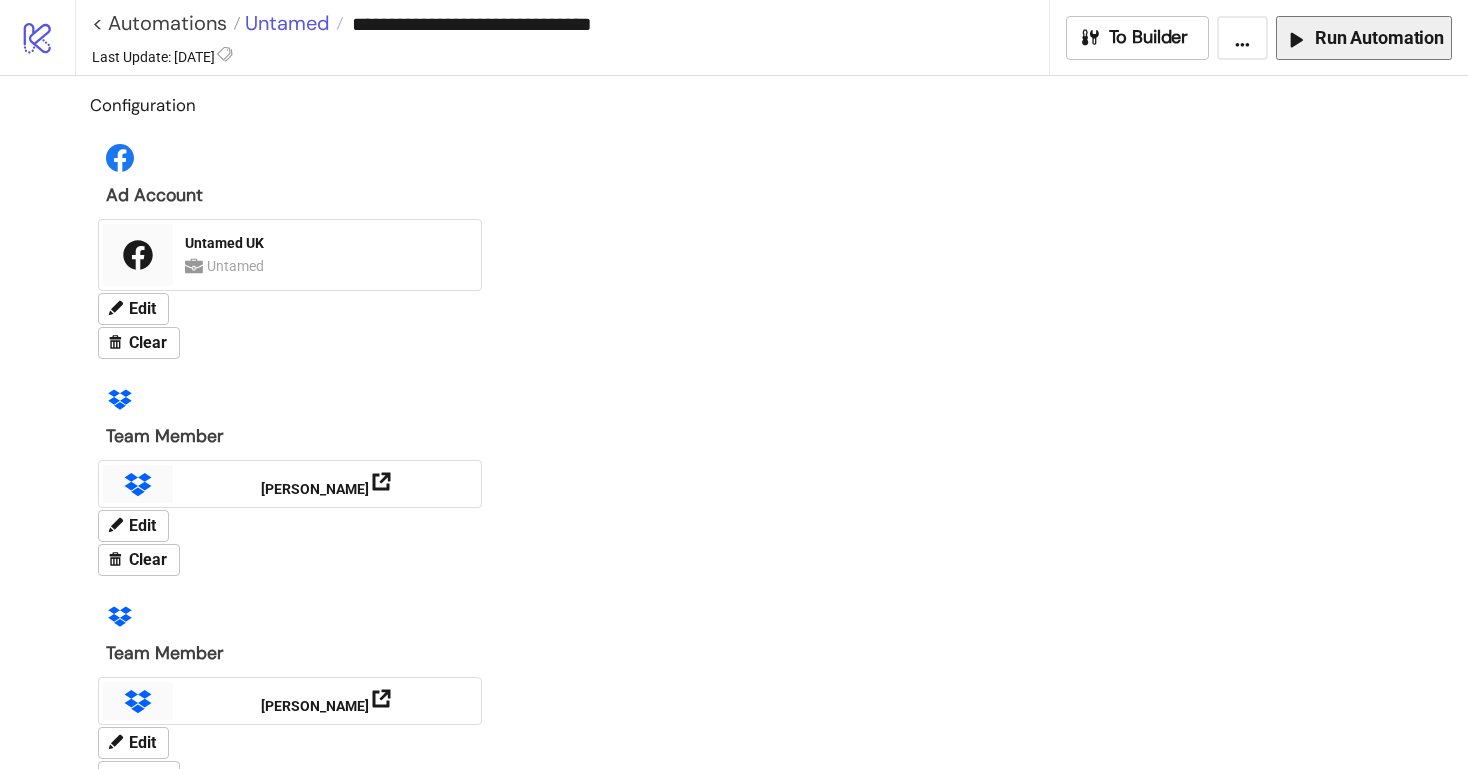 click on "Untamed" at bounding box center [285, 23] 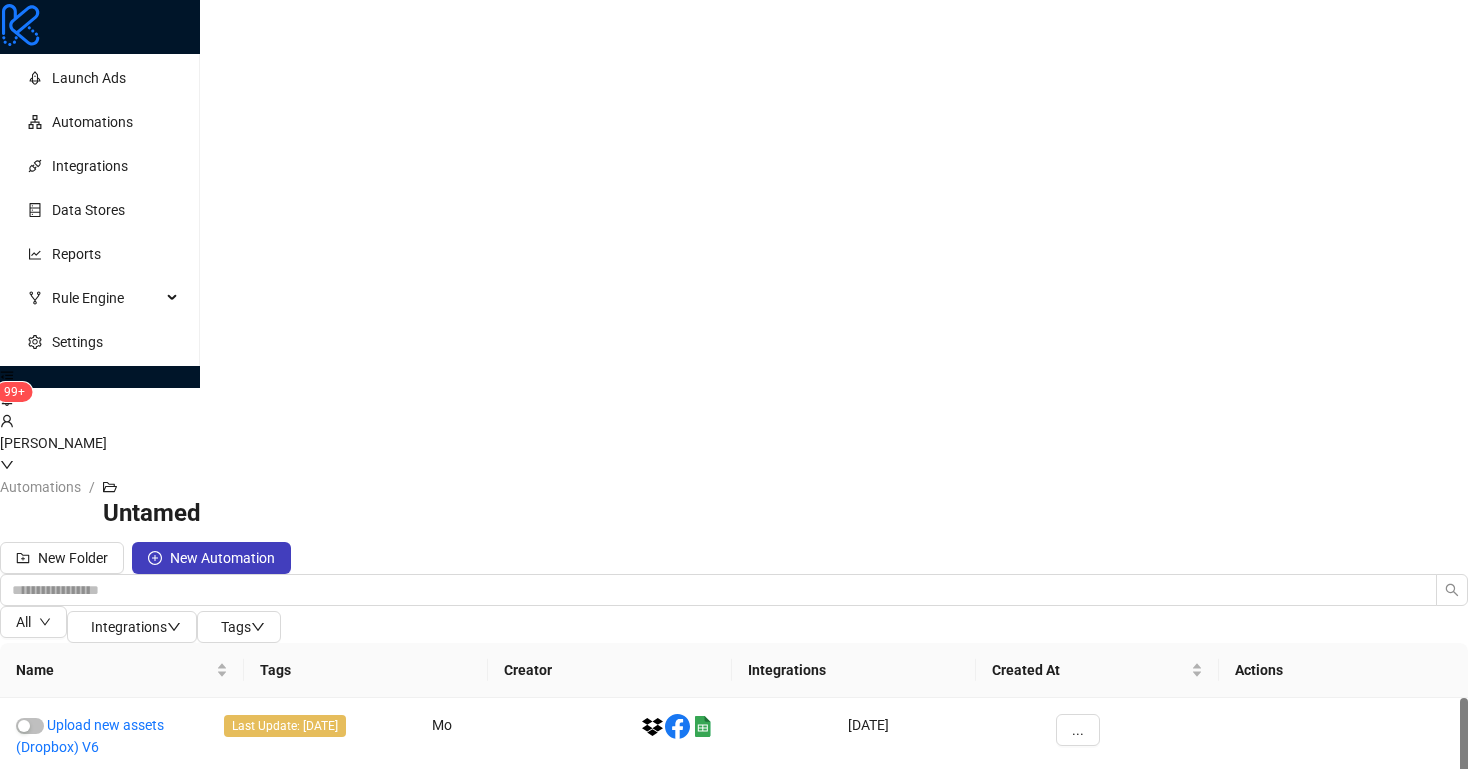 click on "Pre-fill Sheet ASC CC V7" at bounding box center (95, 813) 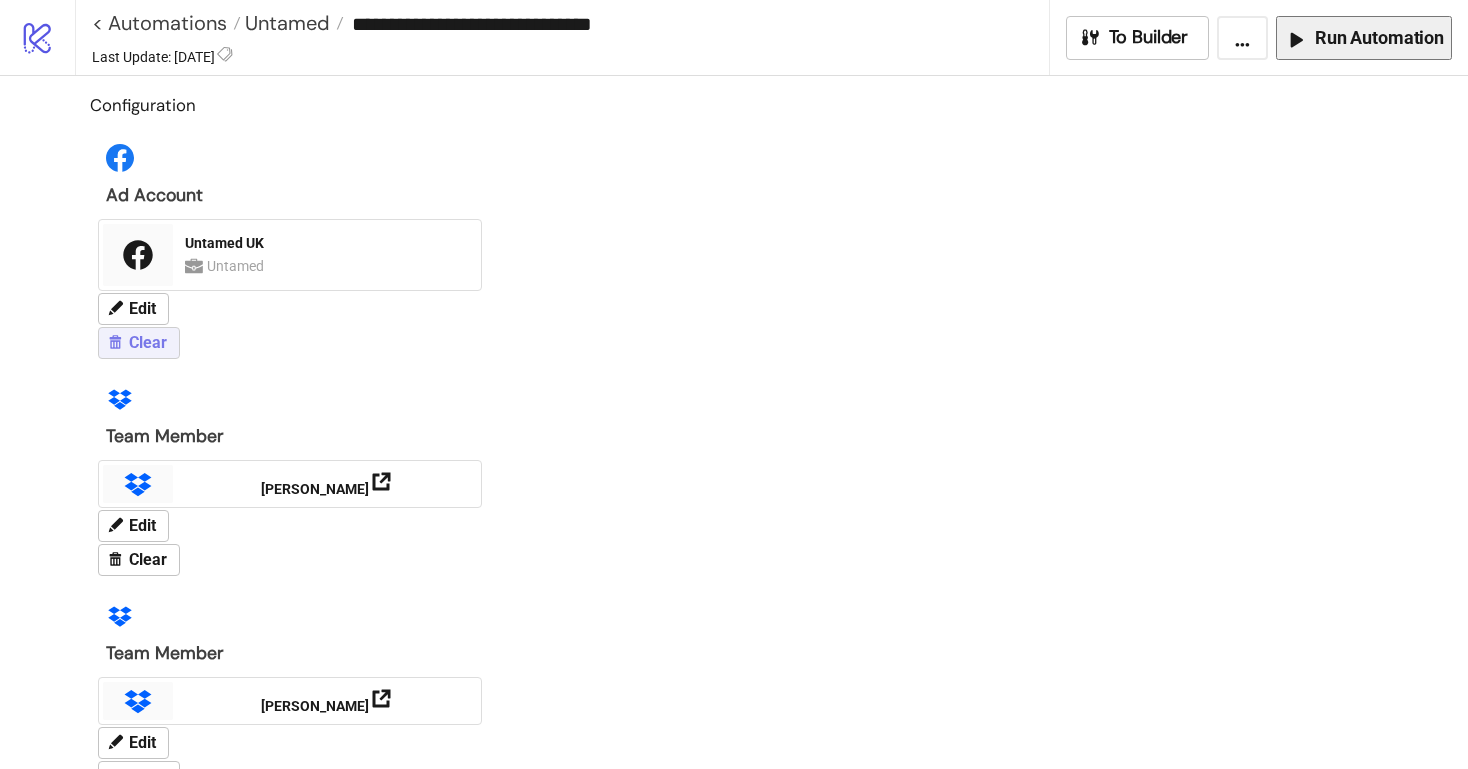 type on "**********" 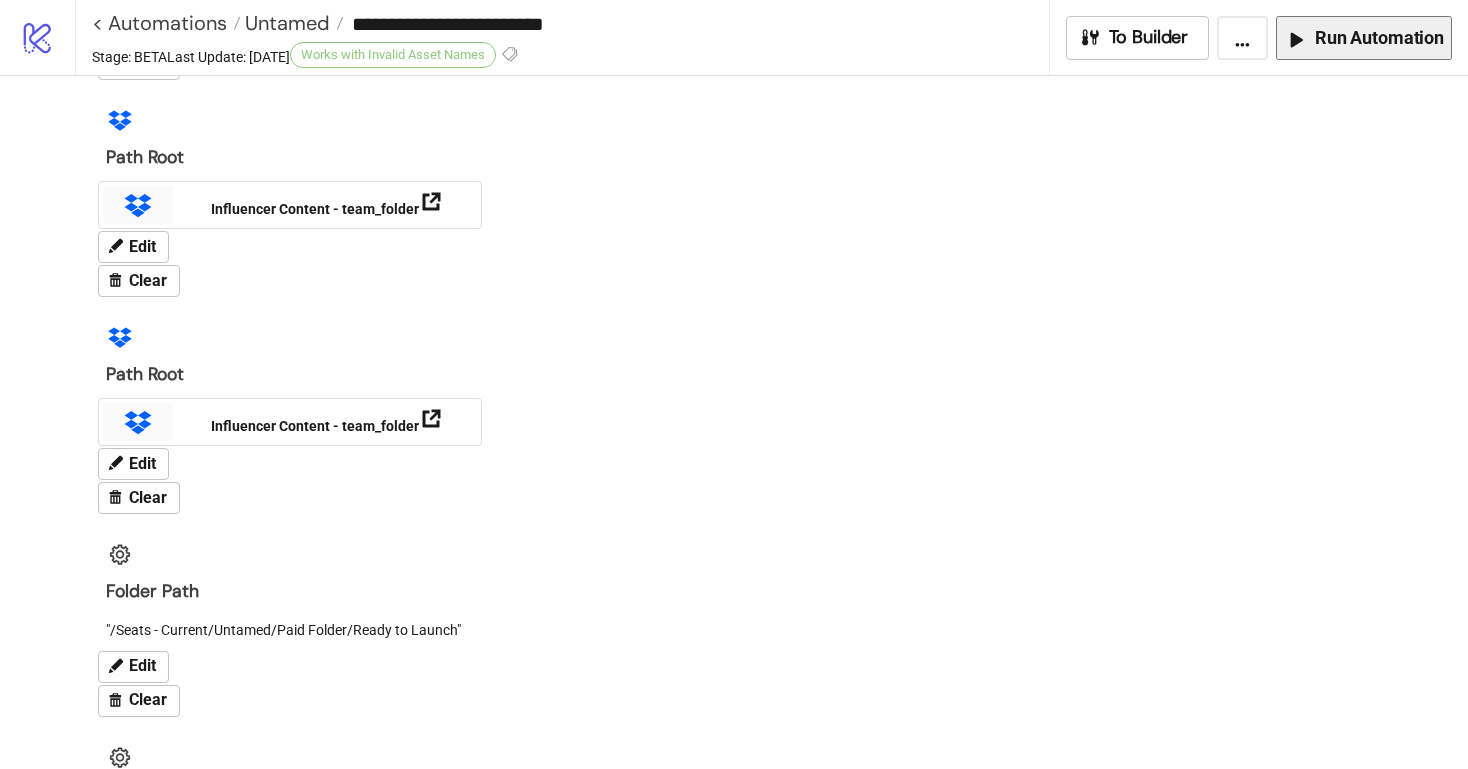 scroll, scrollTop: 771, scrollLeft: 0, axis: vertical 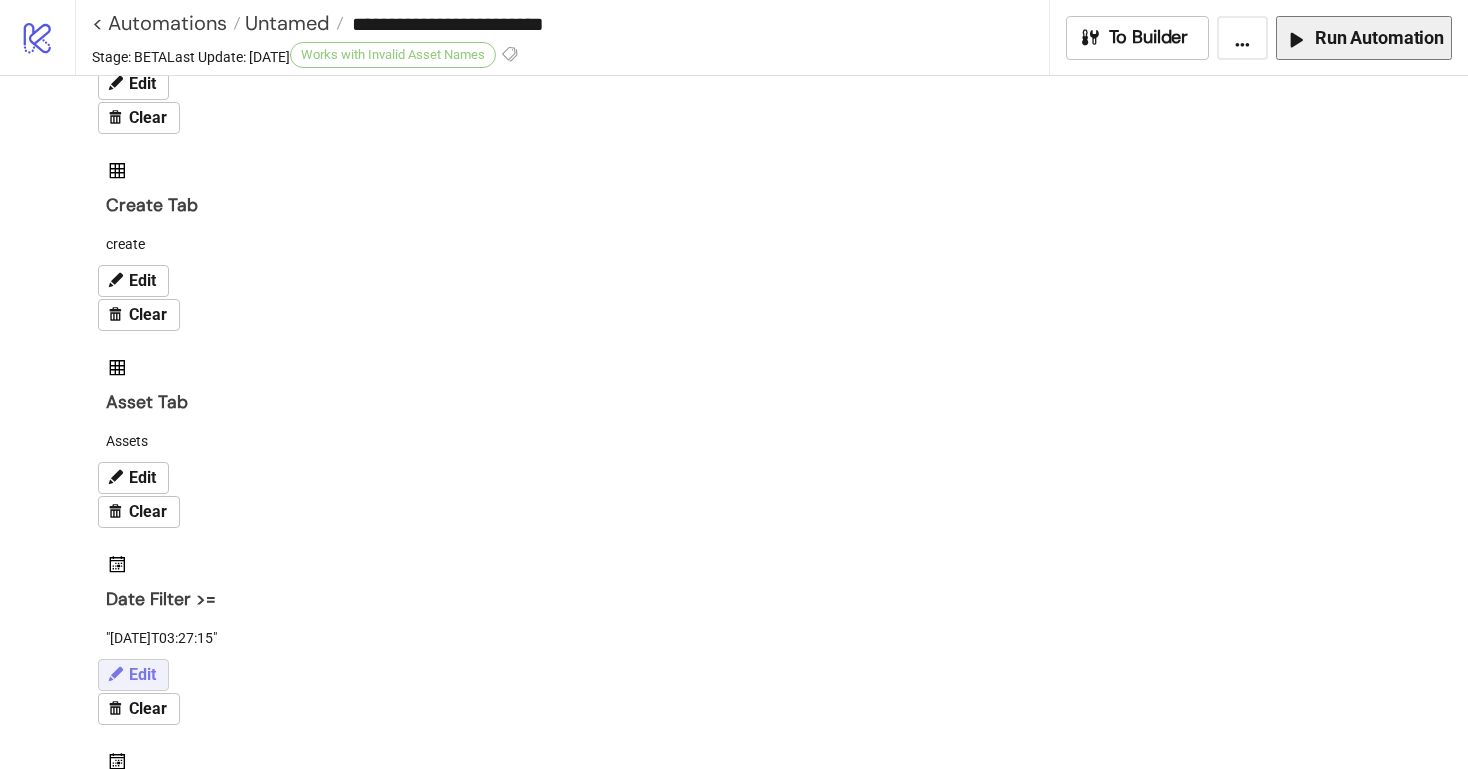 click on "Edit" at bounding box center (142, 675) 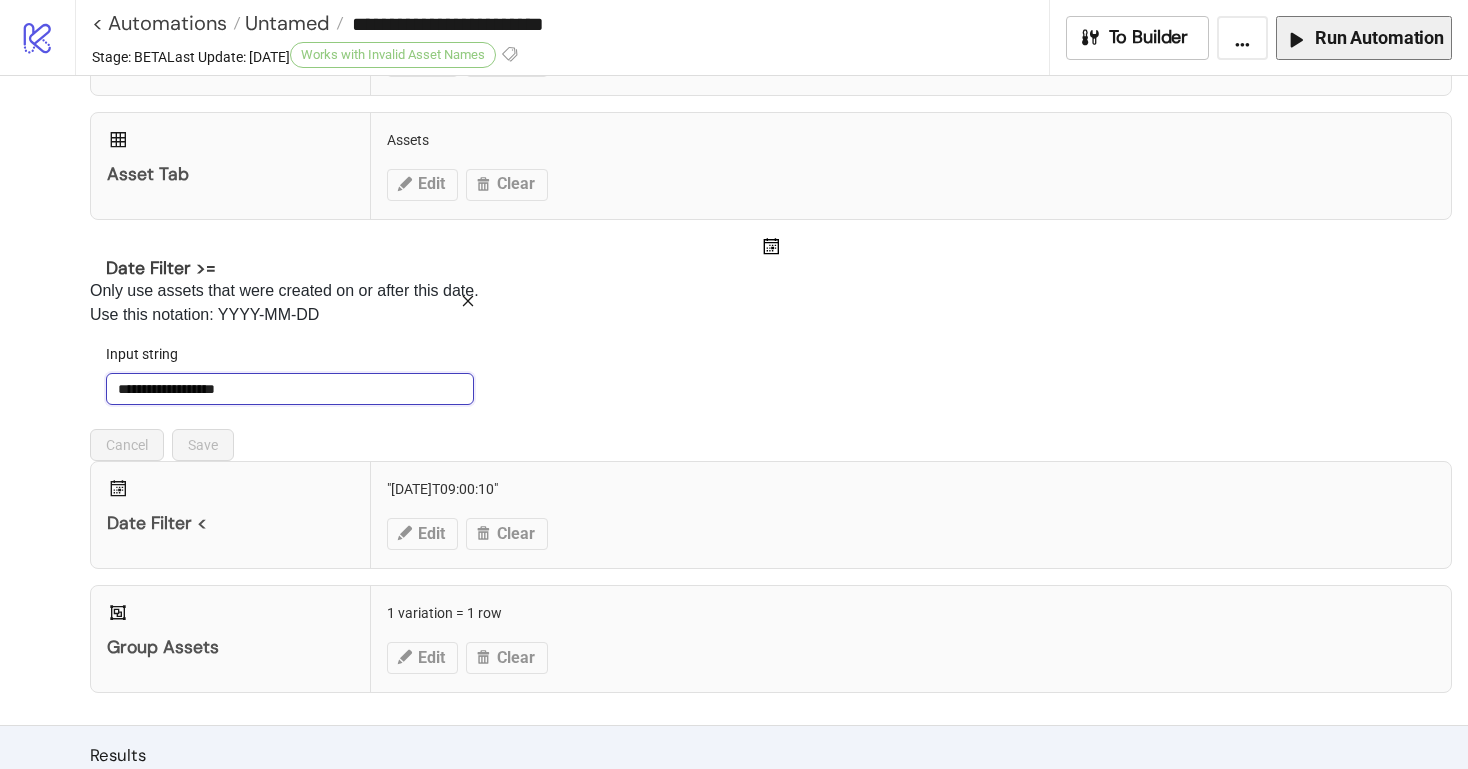 click on "**********" at bounding box center (290, 389) 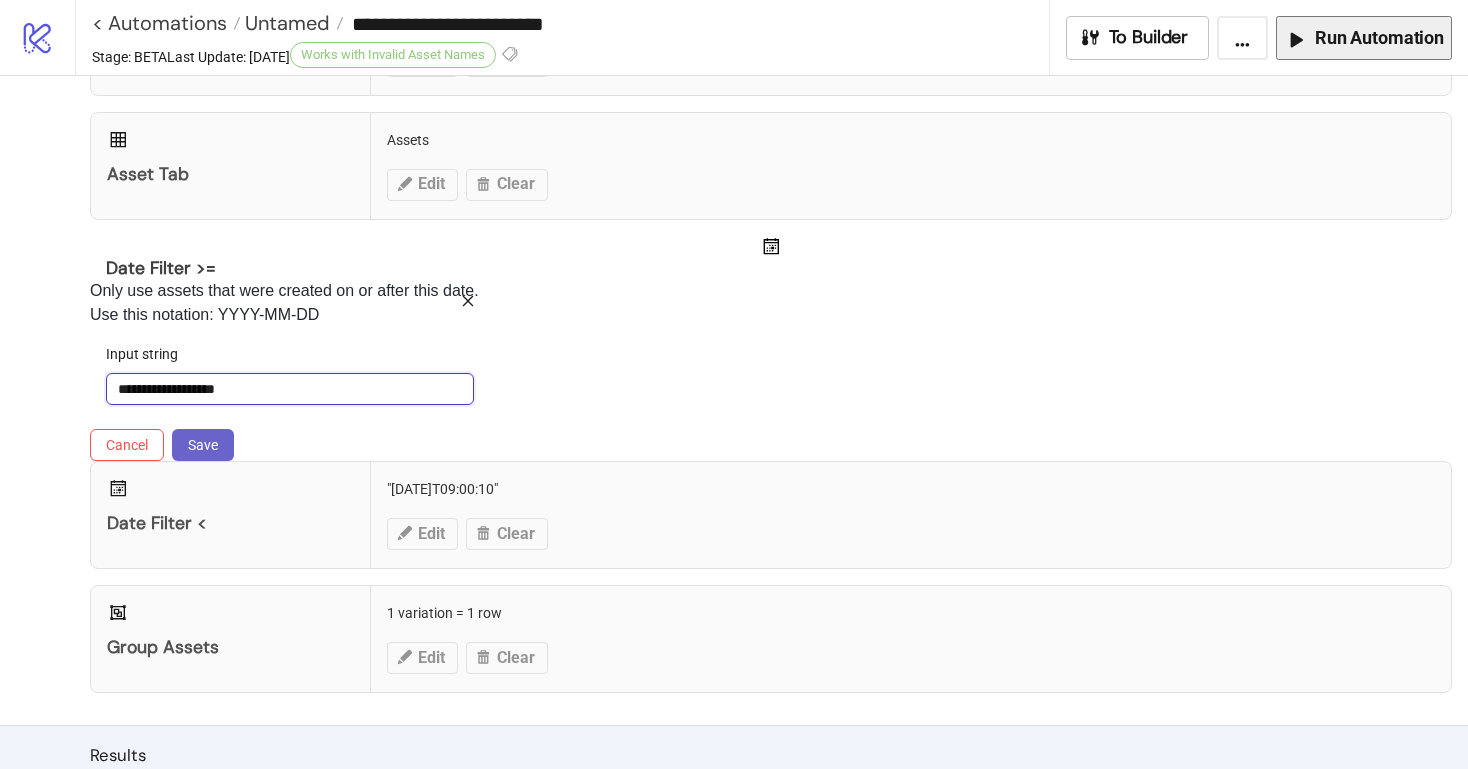 type on "**********" 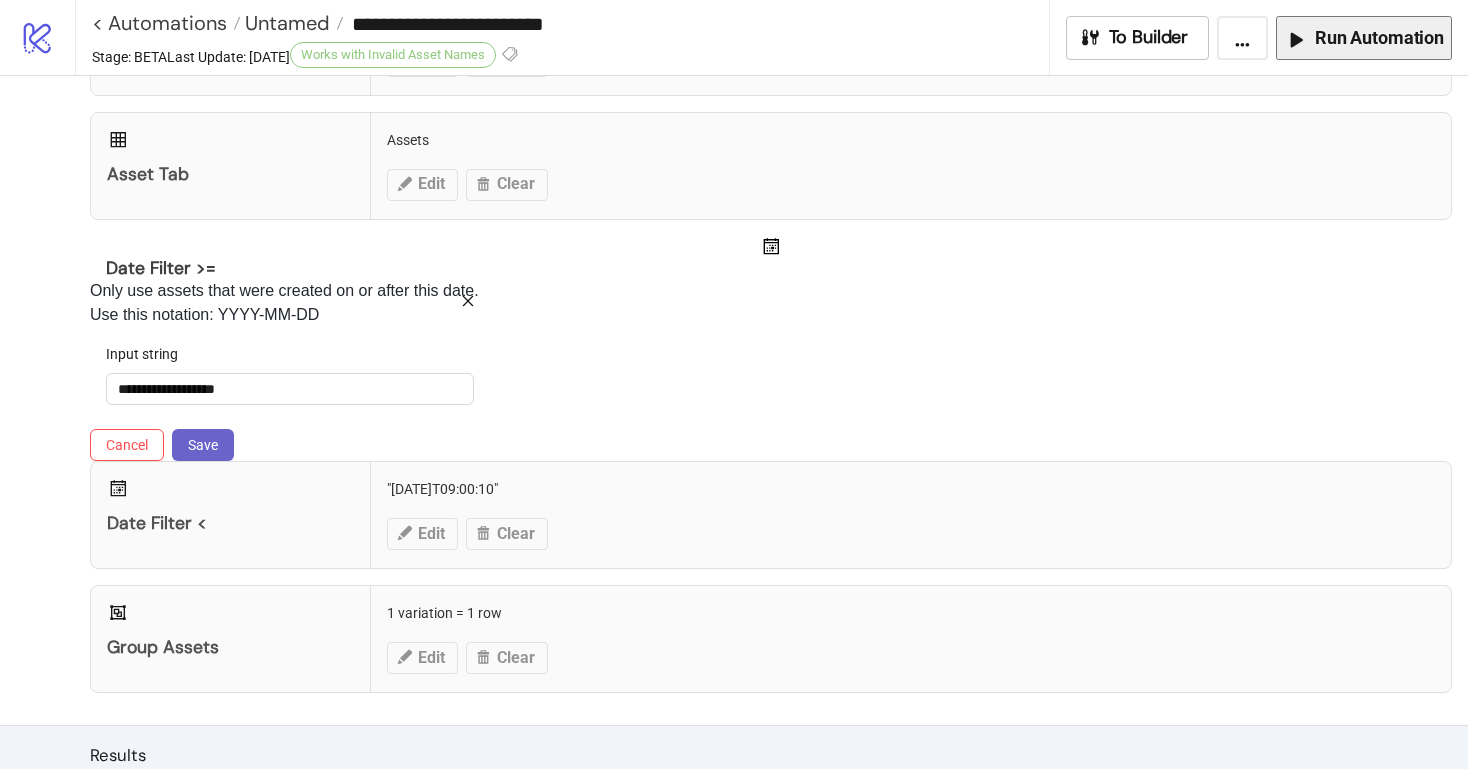 click on "Save" at bounding box center (203, 445) 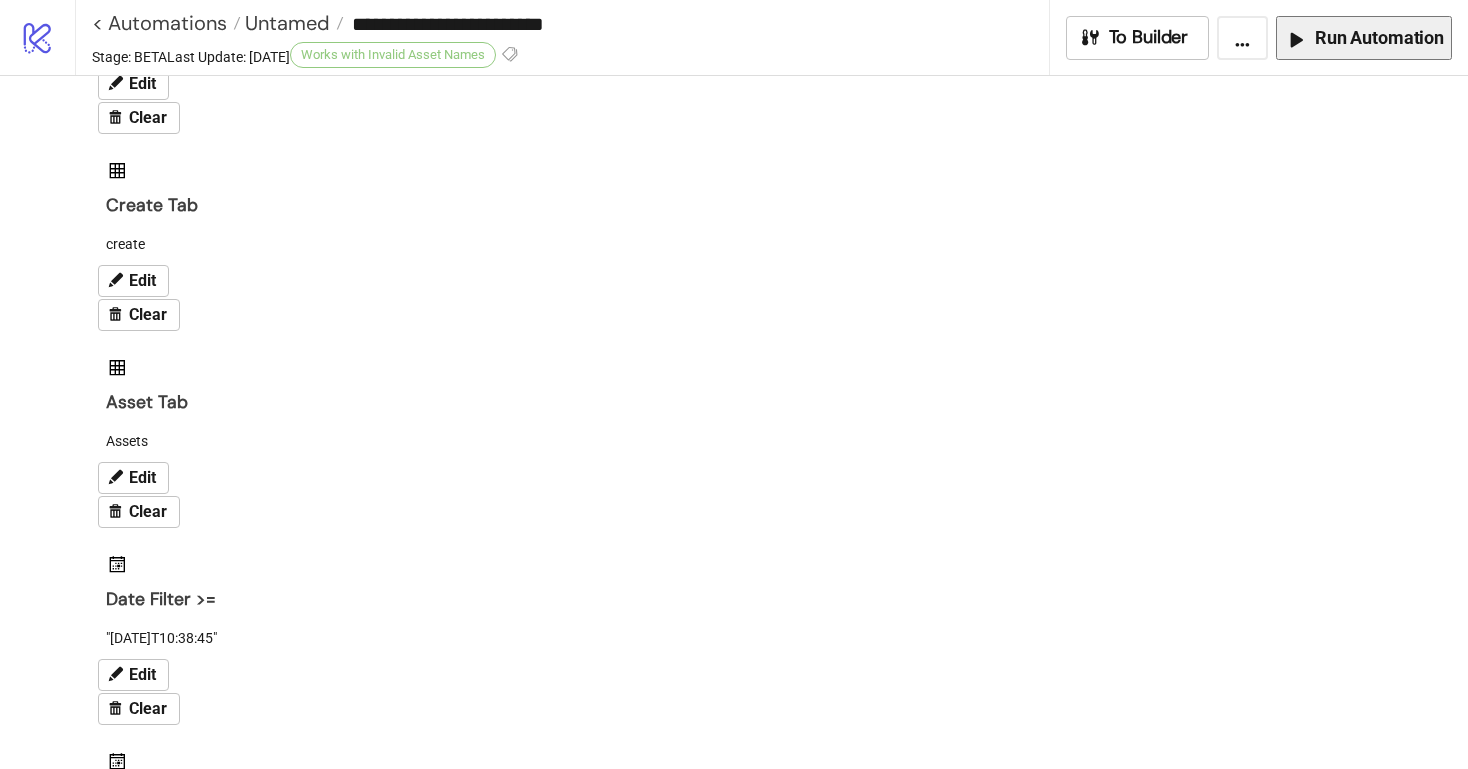 click on "Edit" at bounding box center (133, 872) 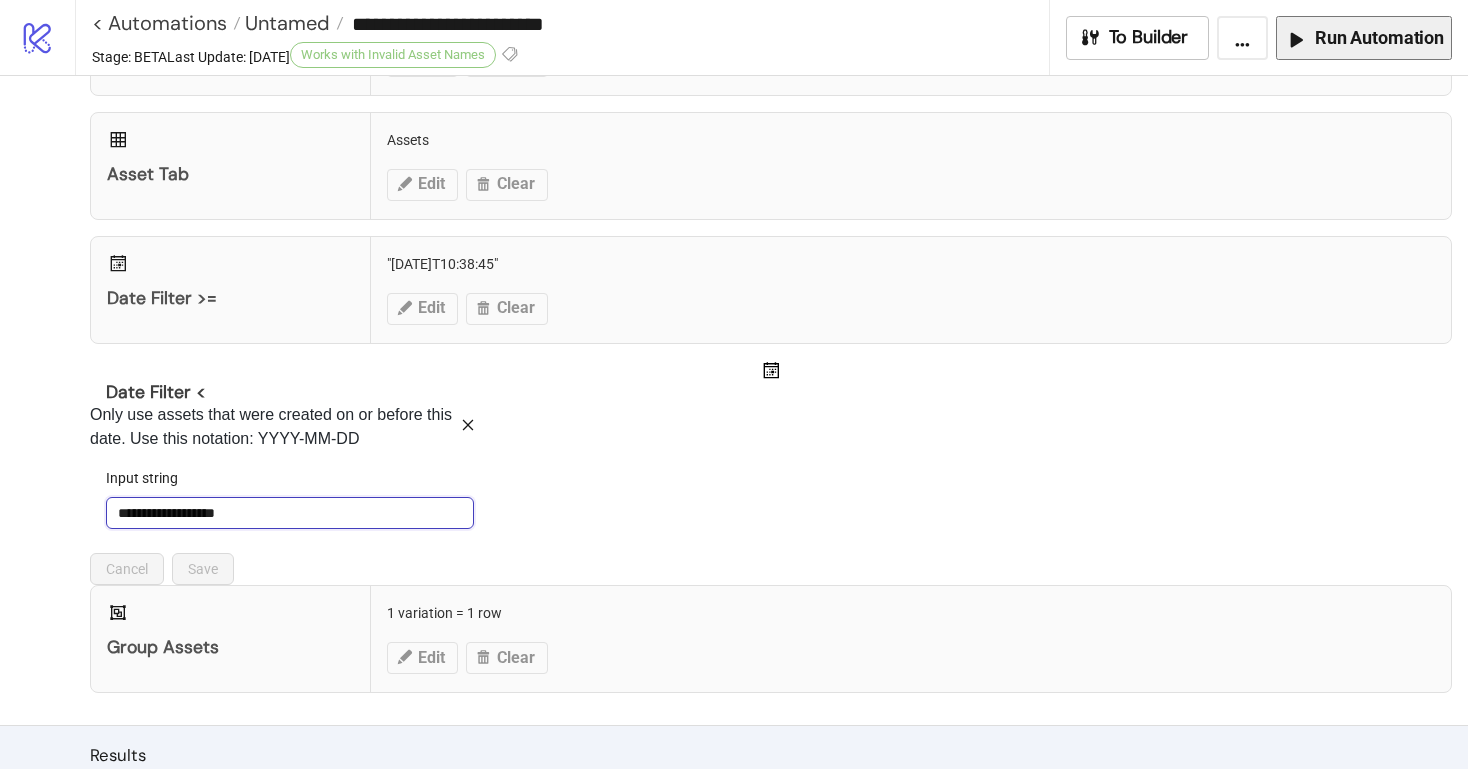 click on "**********" at bounding box center [290, 513] 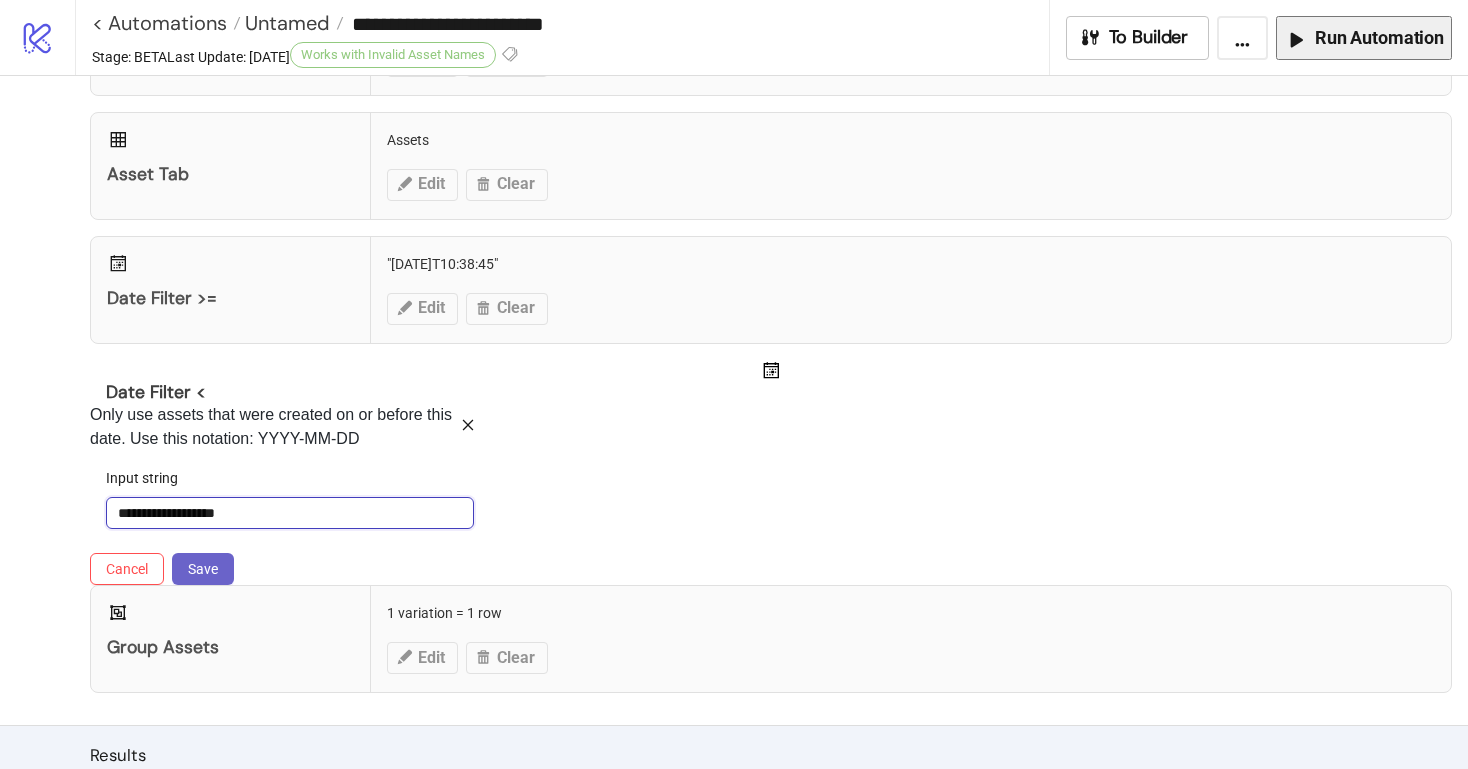 type on "**********" 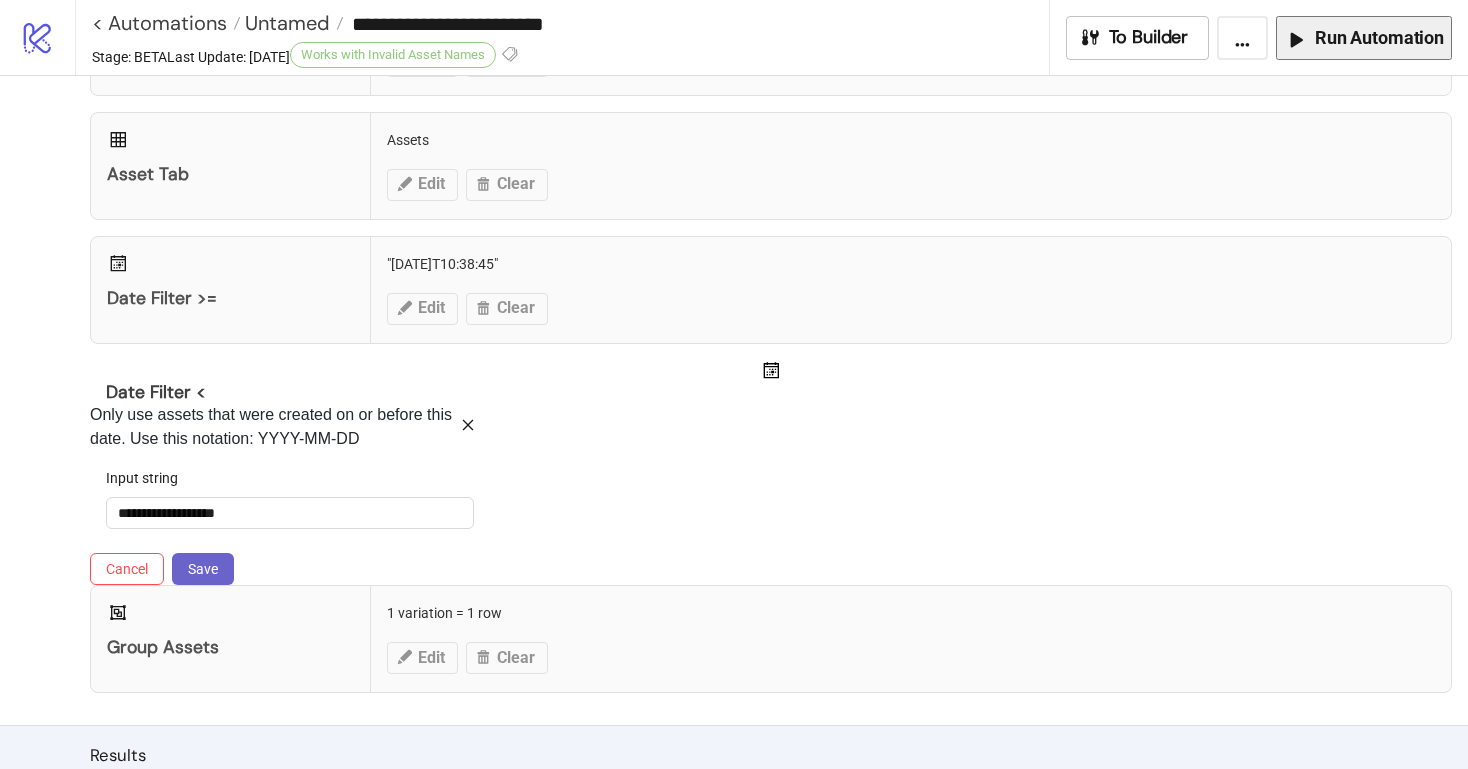 click on "Save" at bounding box center [203, 569] 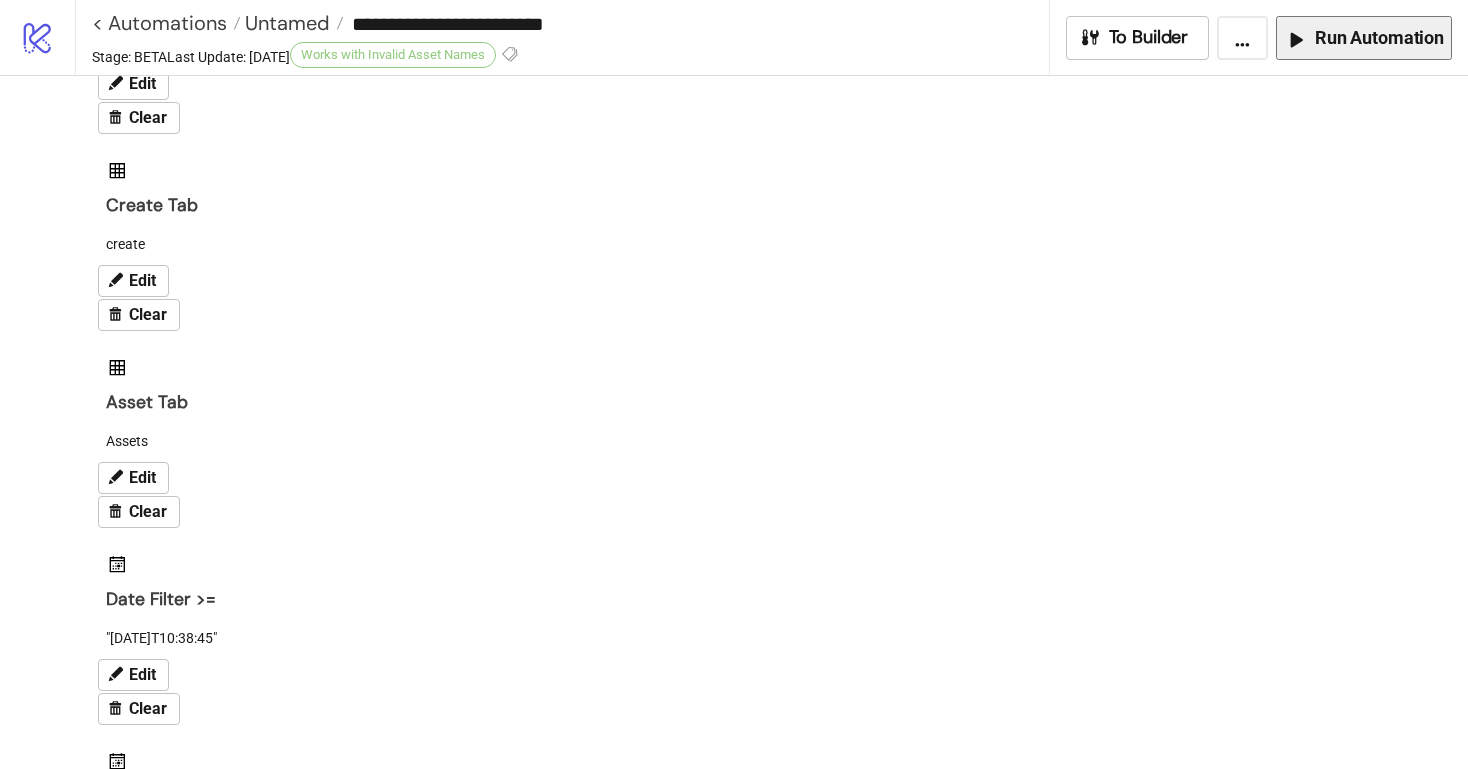scroll, scrollTop: 0, scrollLeft: 0, axis: both 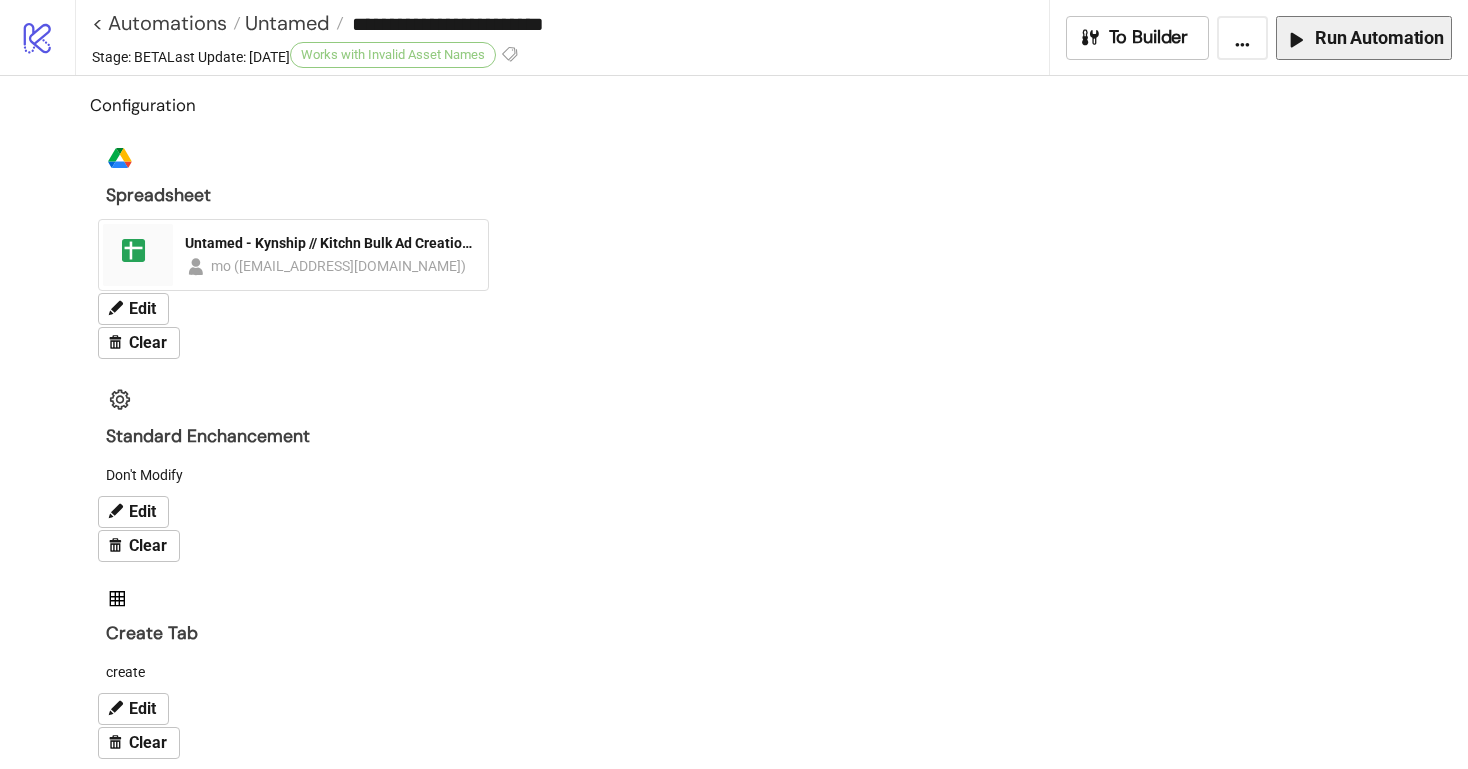 click on "Run Automation" at bounding box center (1379, 37) 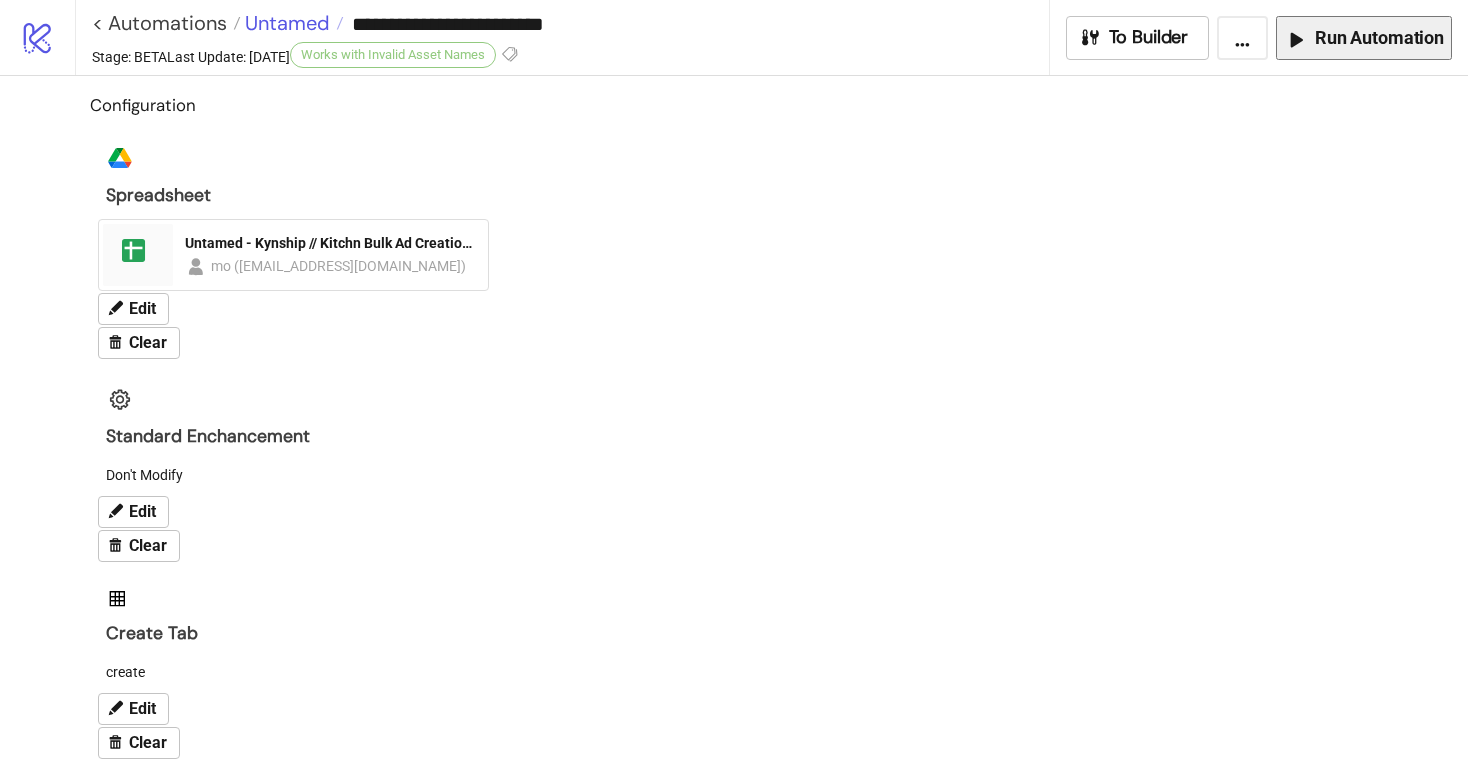 click on "Untamed" at bounding box center (285, 23) 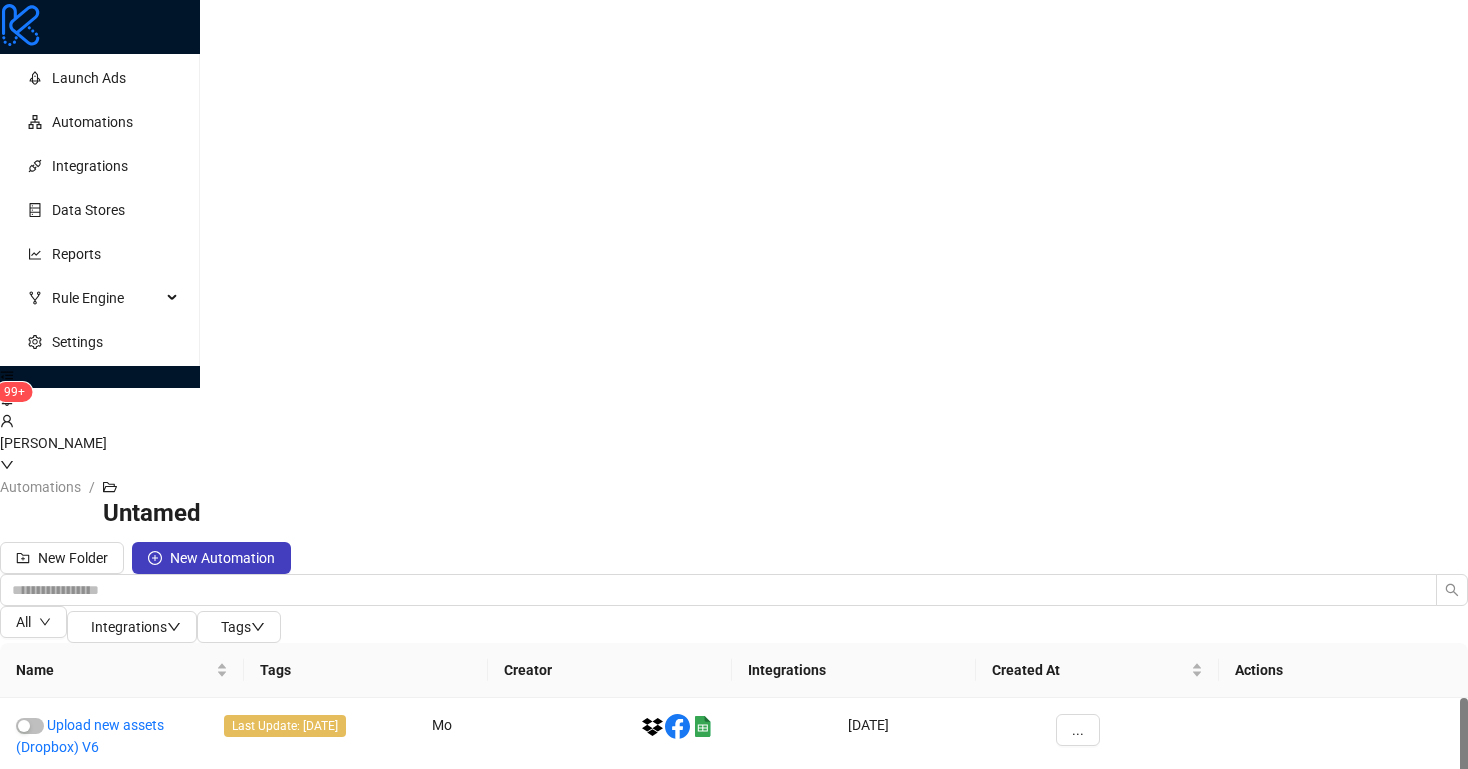 click on "Export Adsets" at bounding box center [90, 904] 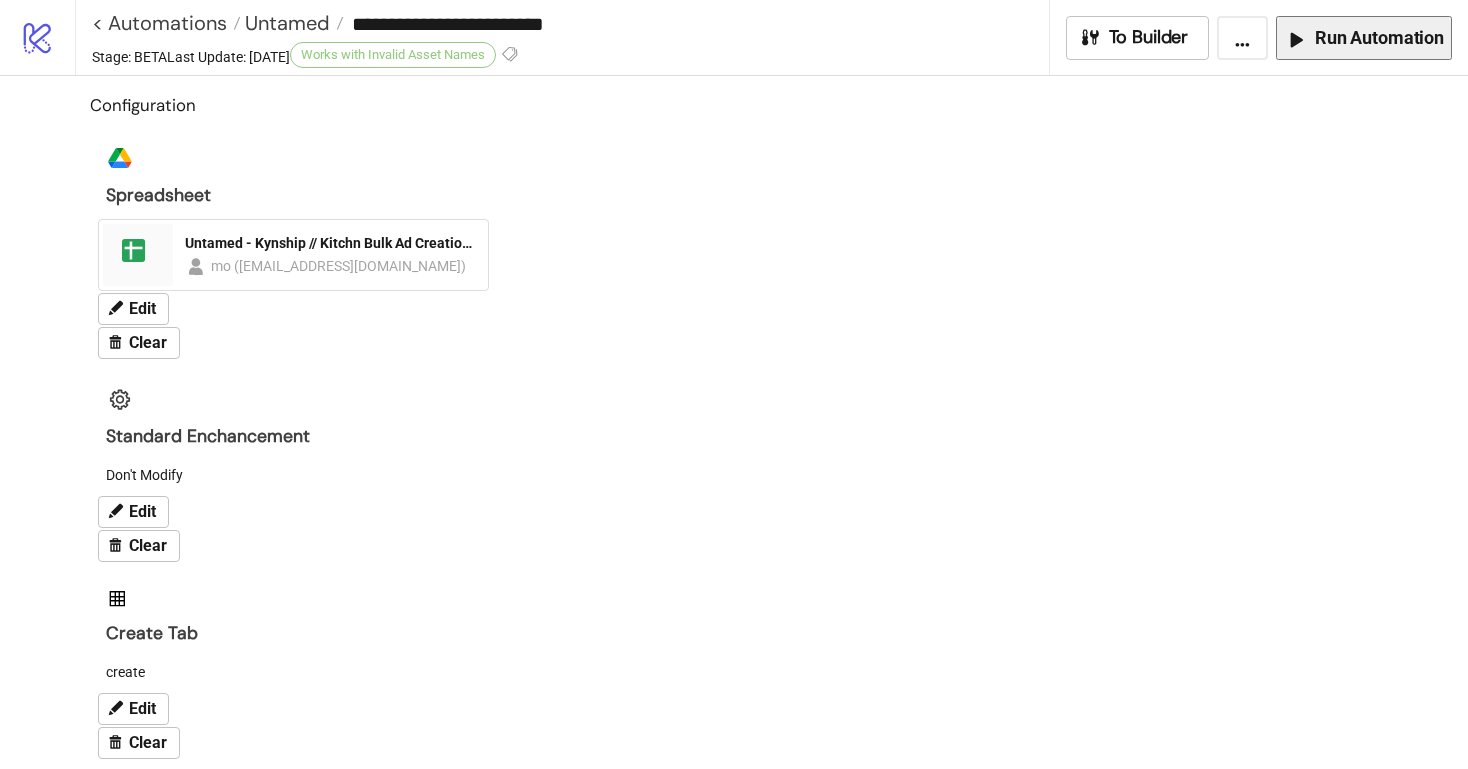 type on "**********" 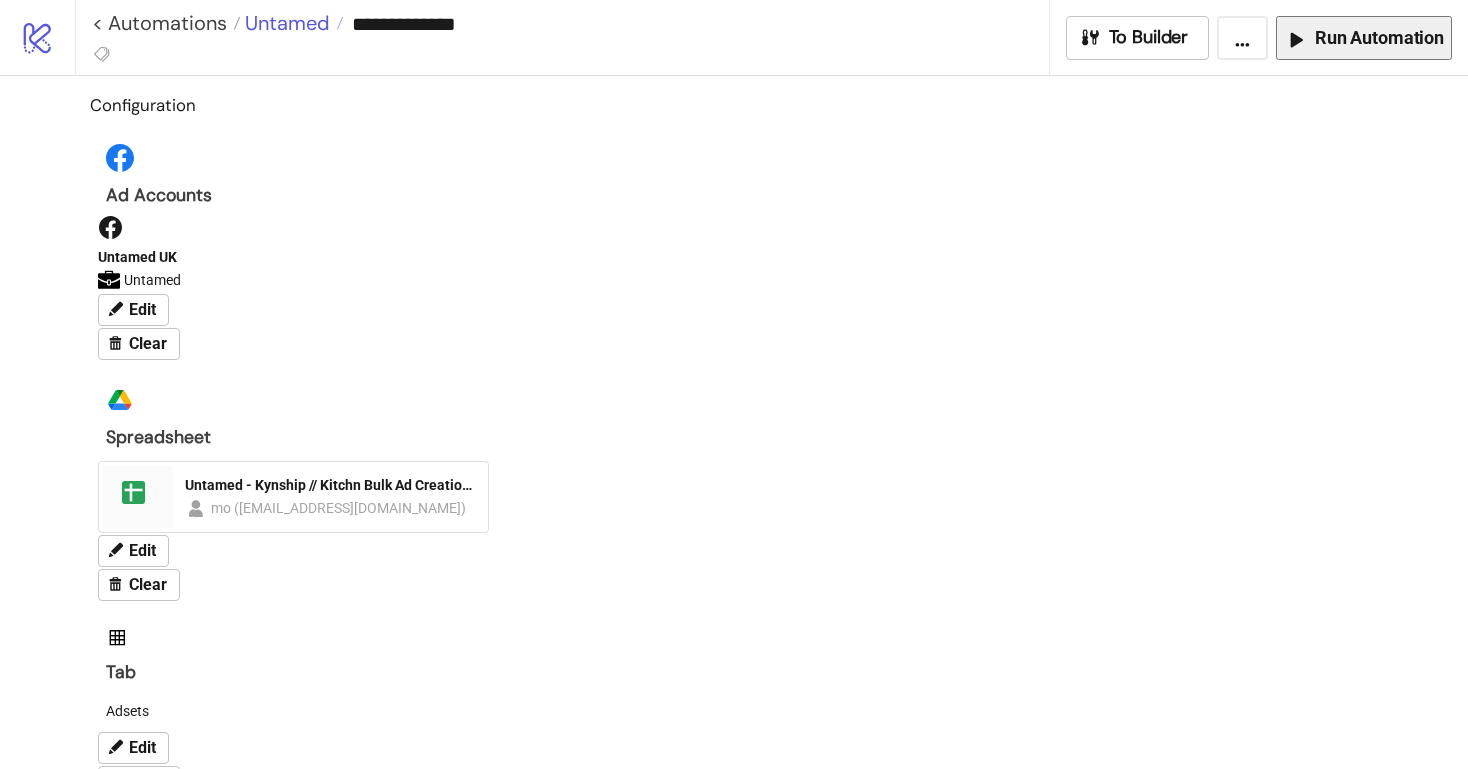 click on "Untamed" at bounding box center [285, 23] 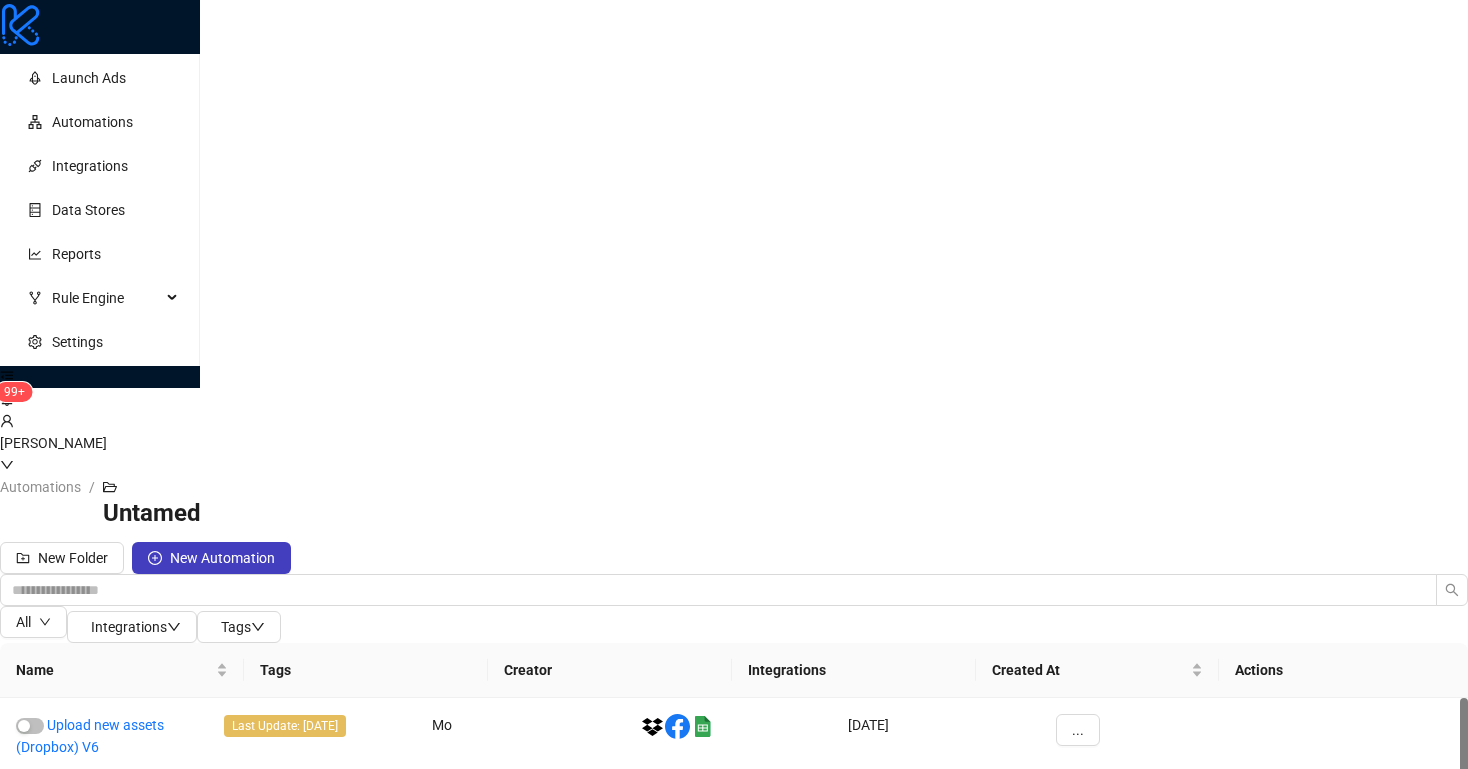 click on "Export Adsets" at bounding box center [90, 904] 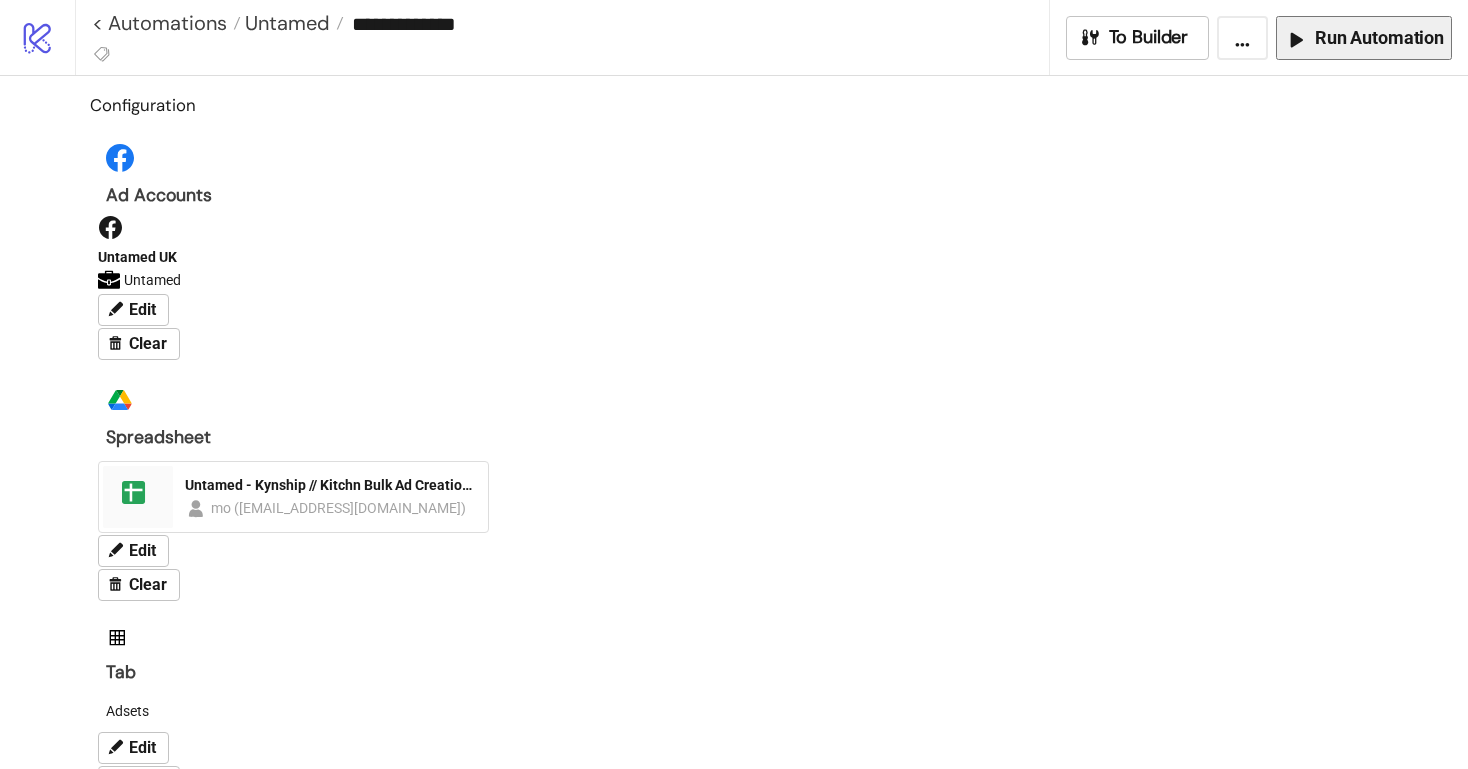 scroll, scrollTop: 0, scrollLeft: 0, axis: both 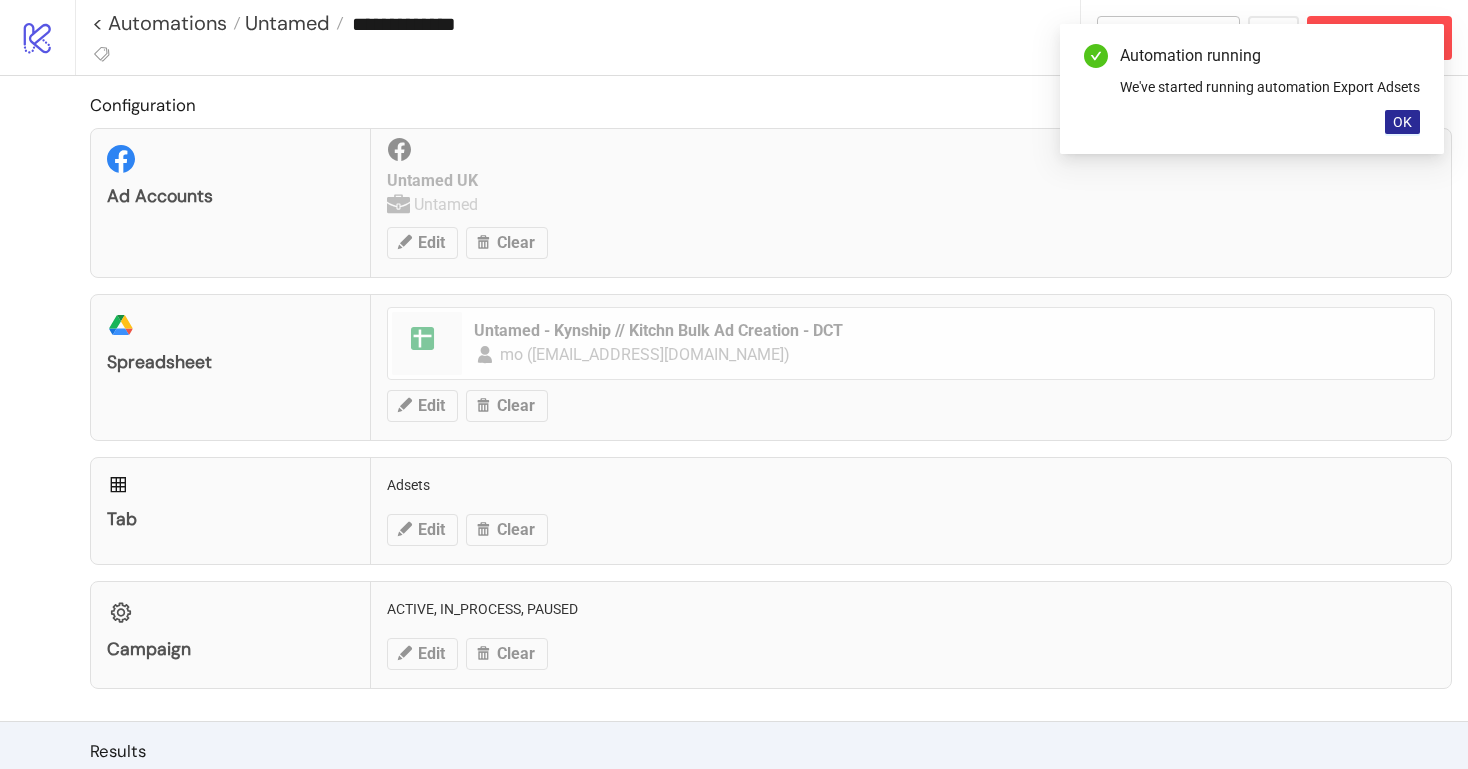 click on "OK" at bounding box center (1402, 122) 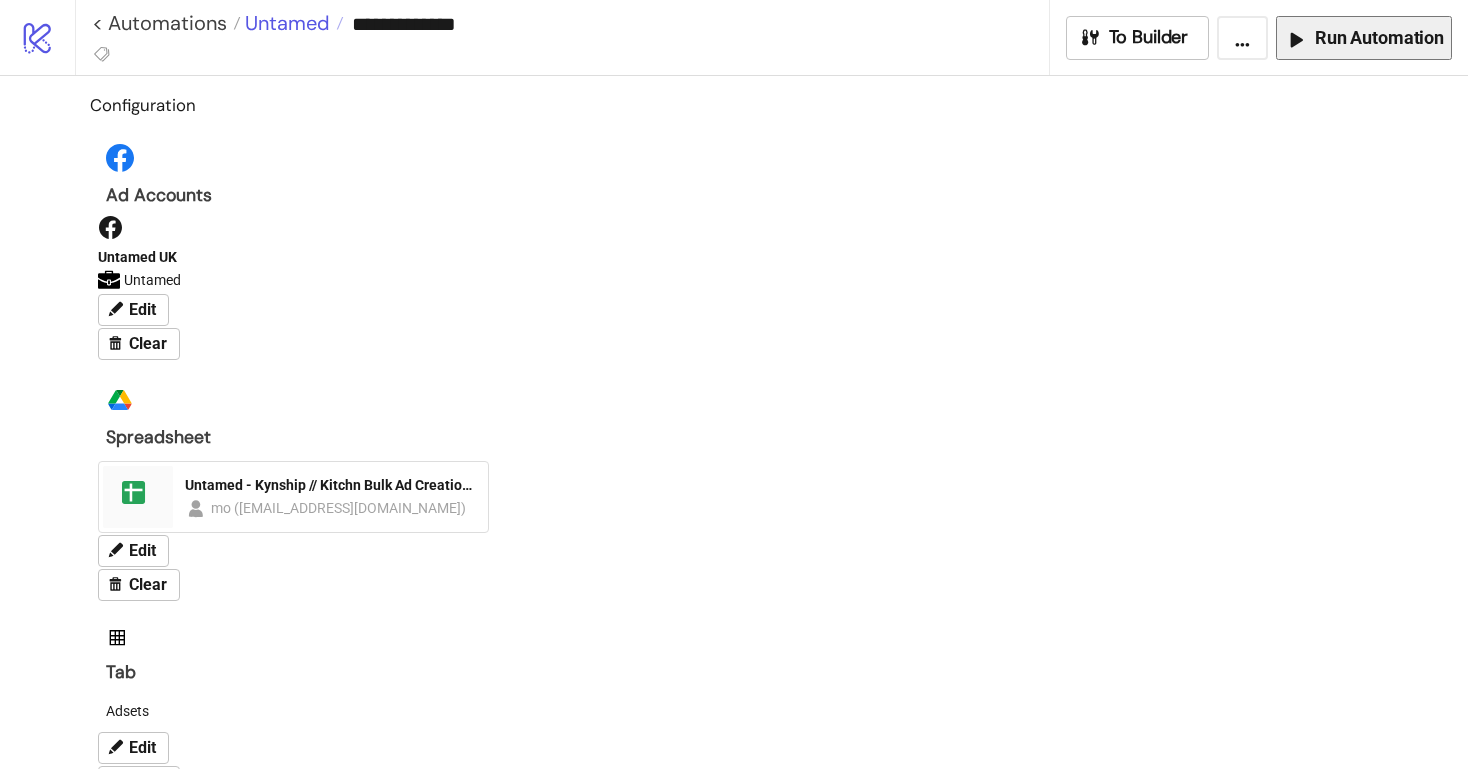 click on "Untamed" at bounding box center (285, 23) 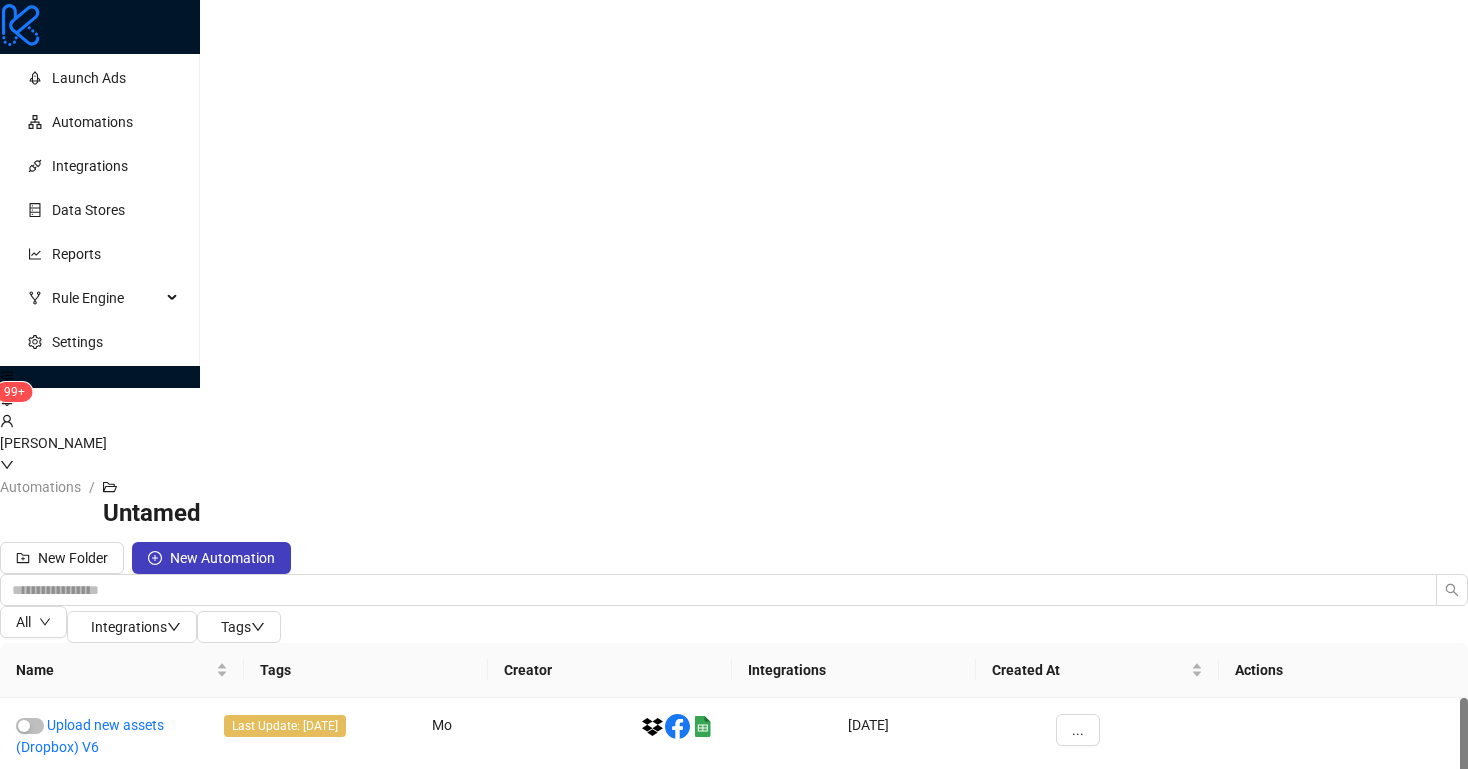 click on "Pre-fill Sheet ASC CC V7" at bounding box center (95, 813) 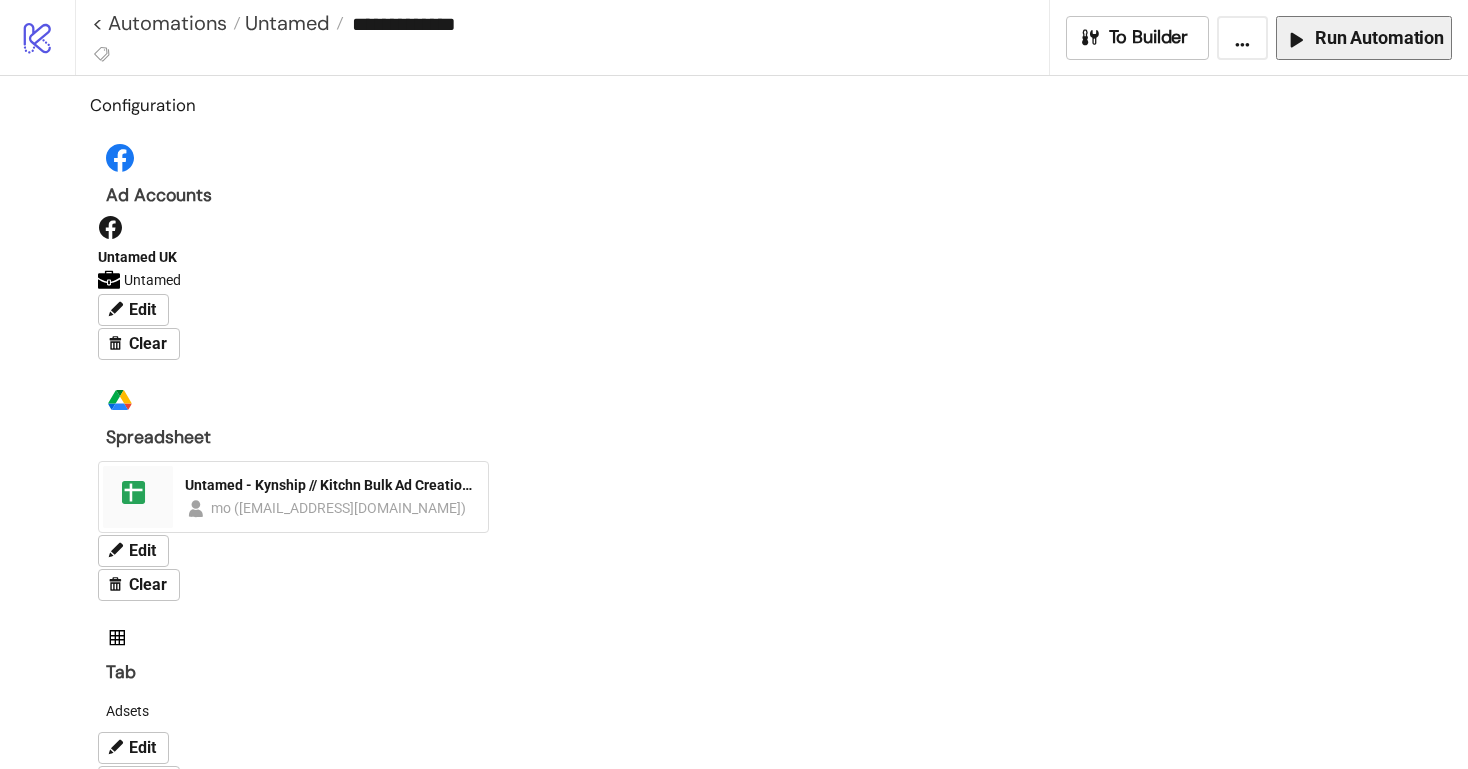 type on "**********" 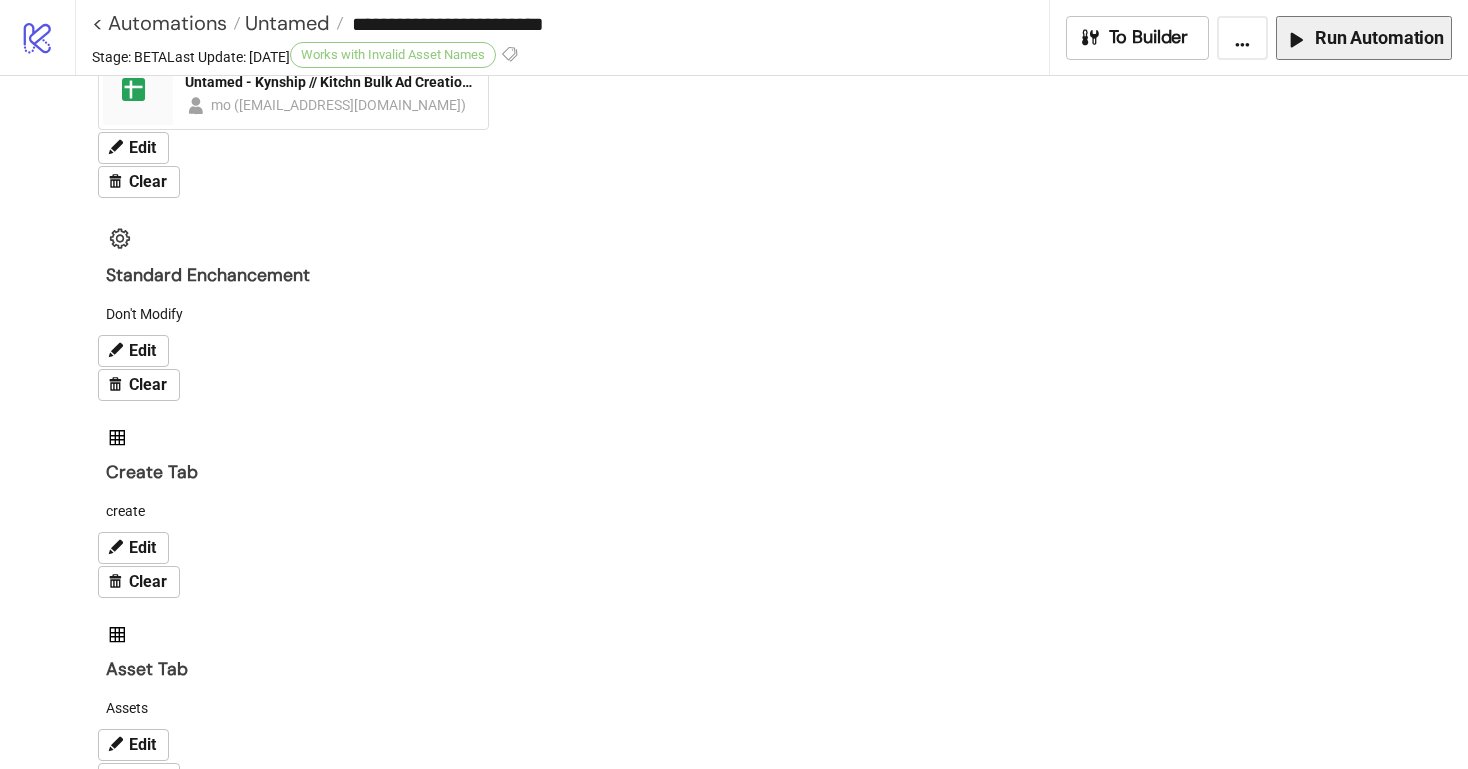 scroll, scrollTop: 162, scrollLeft: 0, axis: vertical 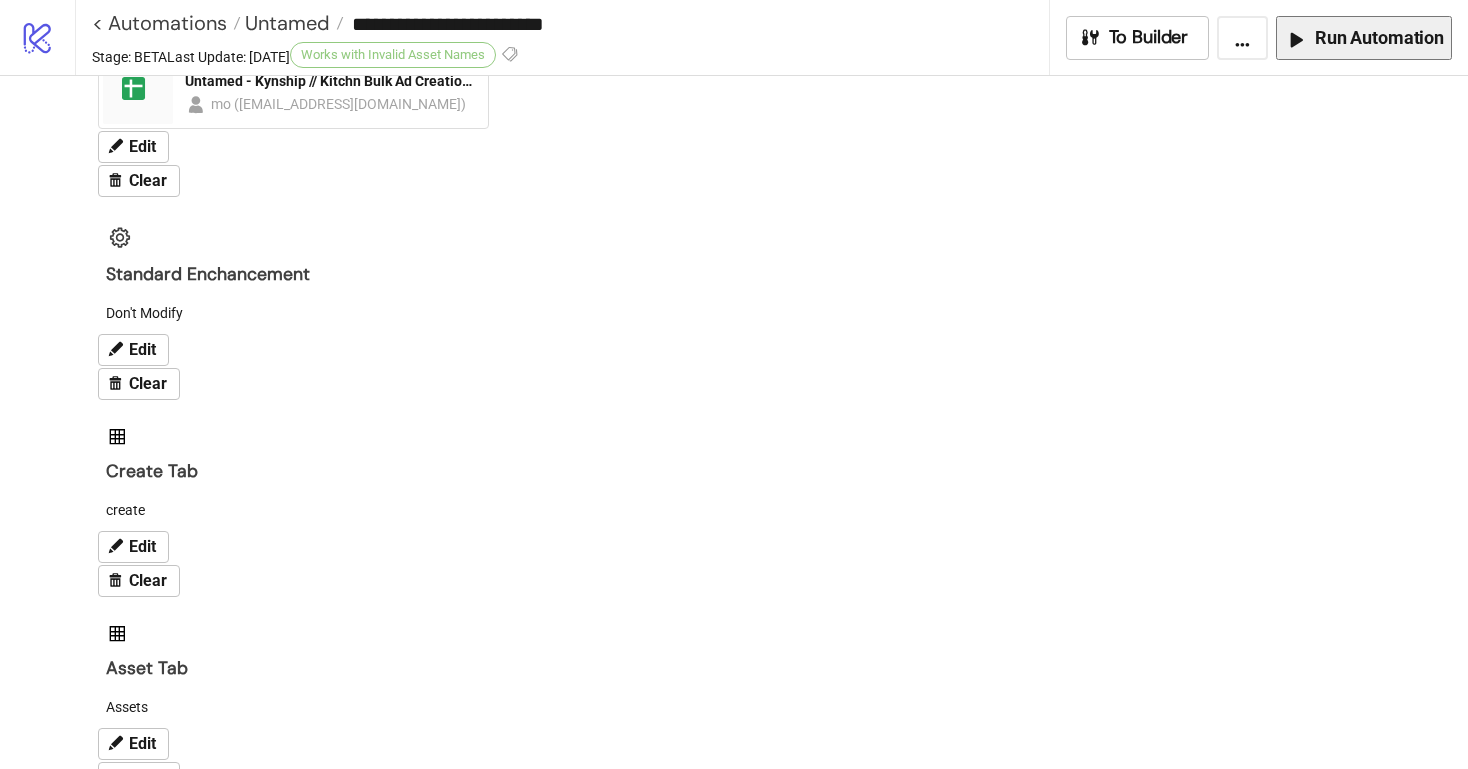 click on "Edit" at bounding box center [142, 941] 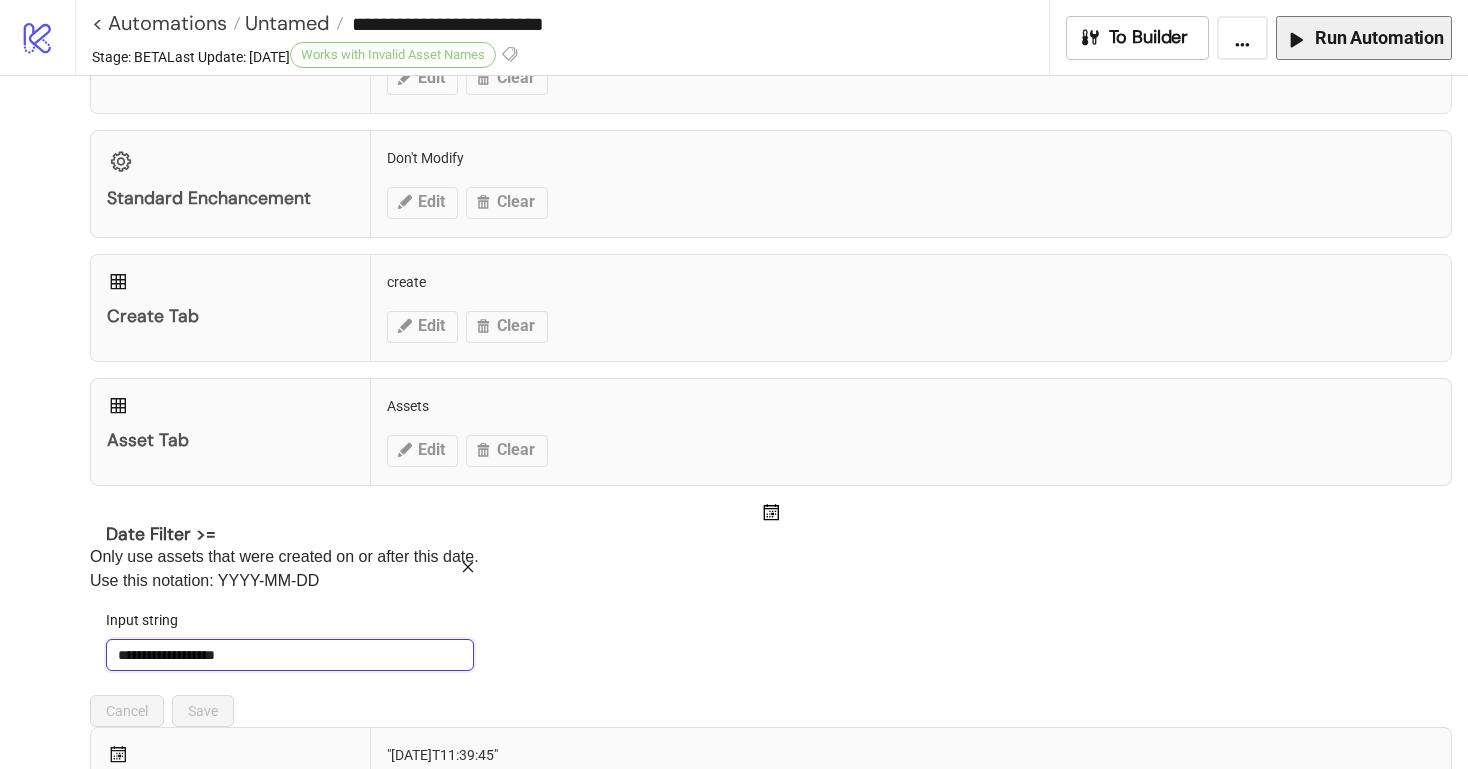 click on "**********" at bounding box center [290, 655] 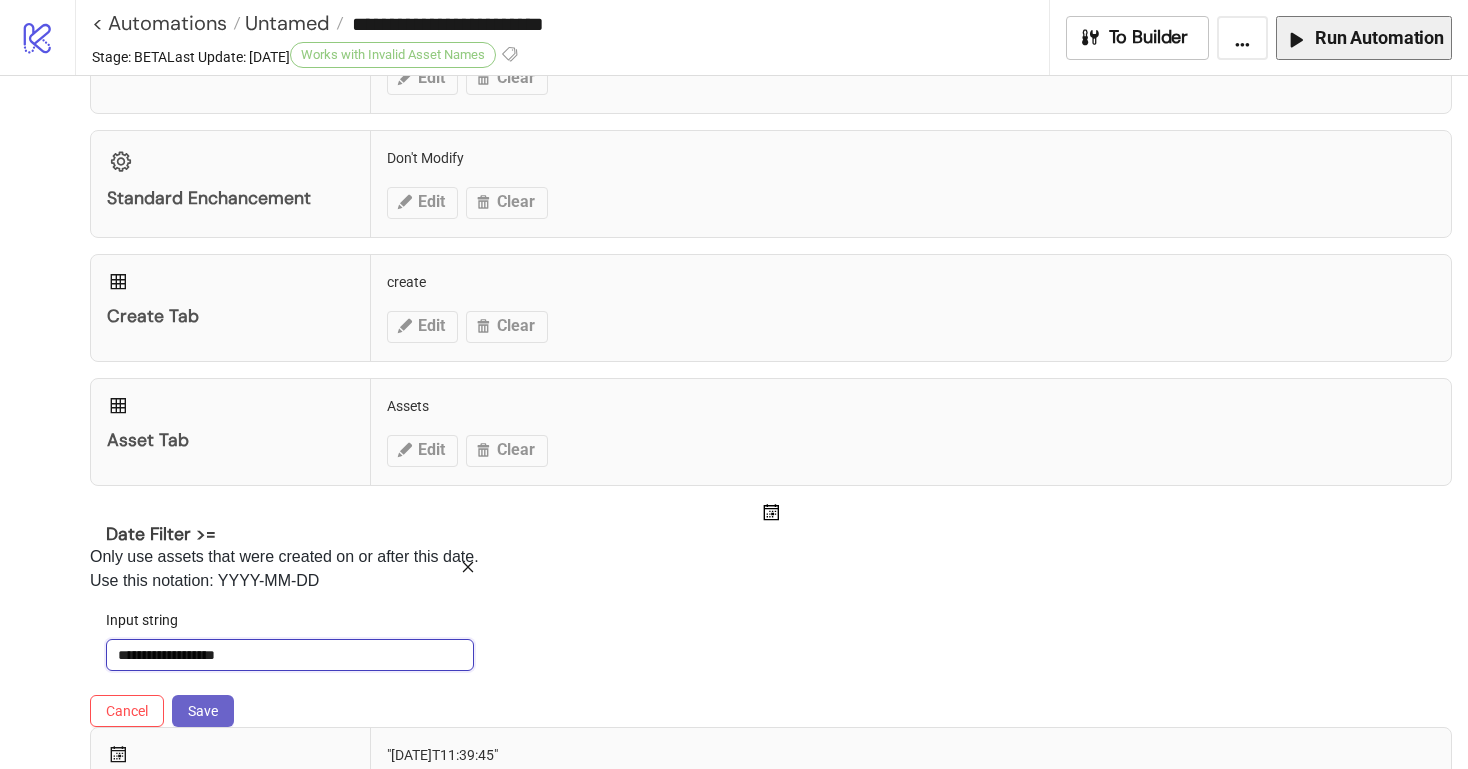 type on "**********" 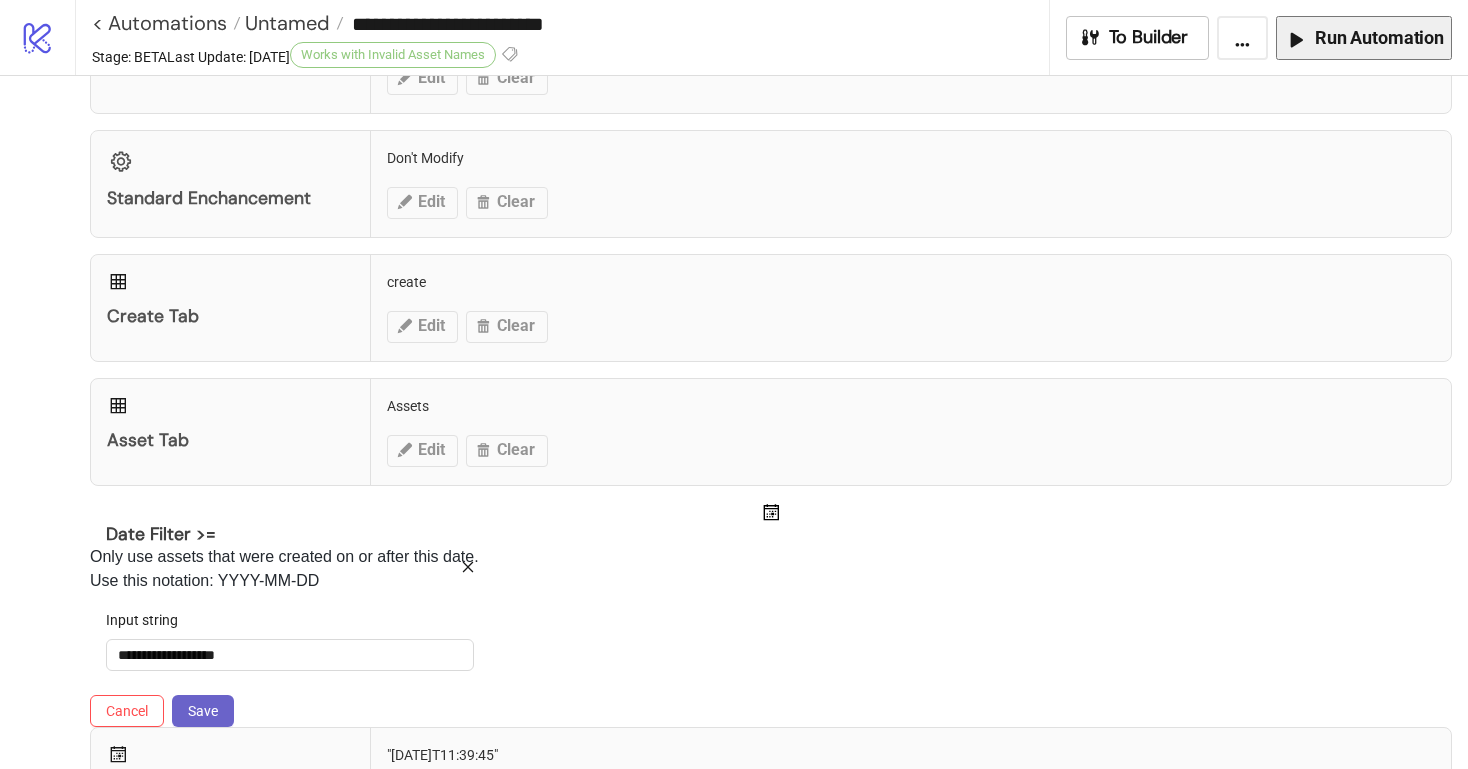 click on "Save" at bounding box center [203, 711] 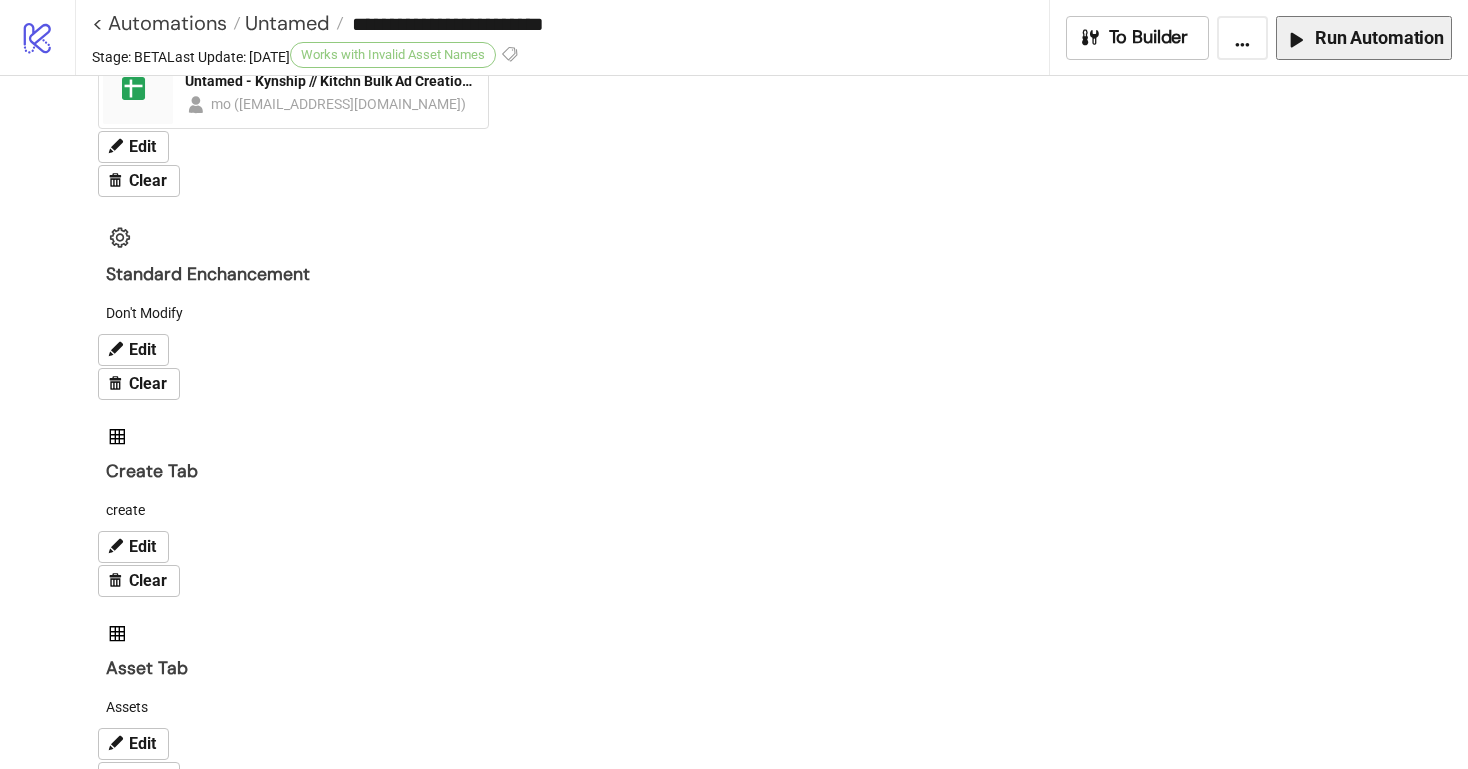 click on "Edit" at bounding box center [142, 1137] 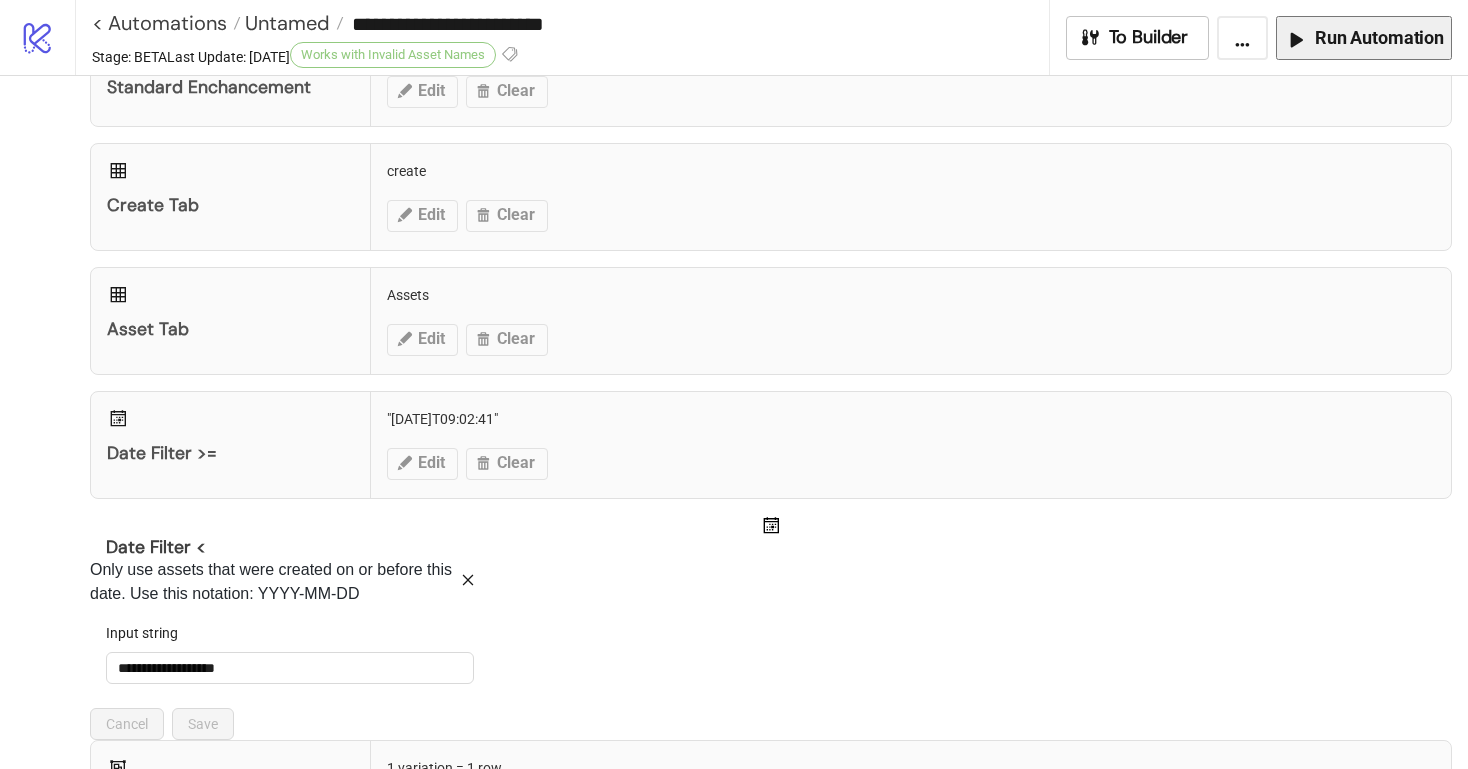 scroll, scrollTop: 282, scrollLeft: 0, axis: vertical 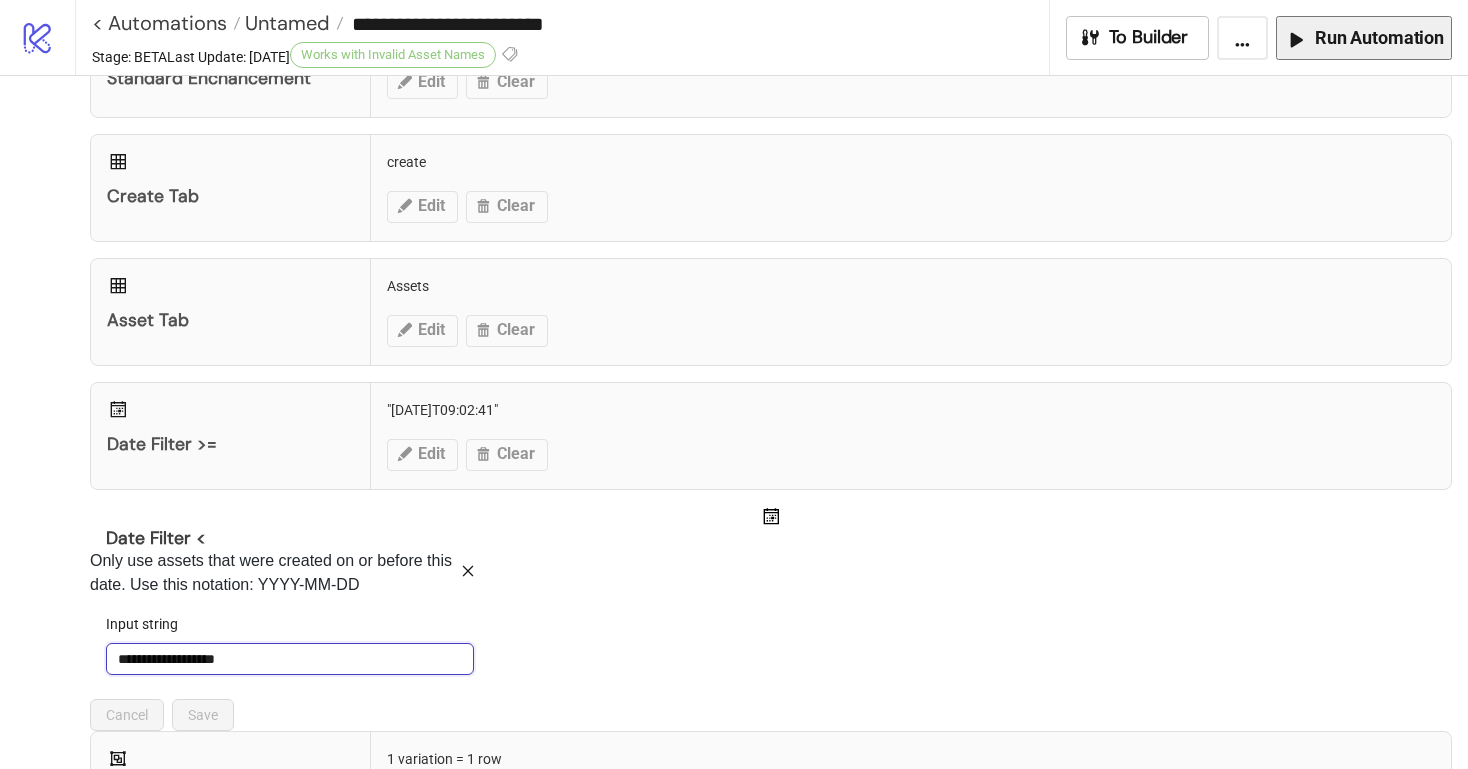 click on "**********" at bounding box center (290, 659) 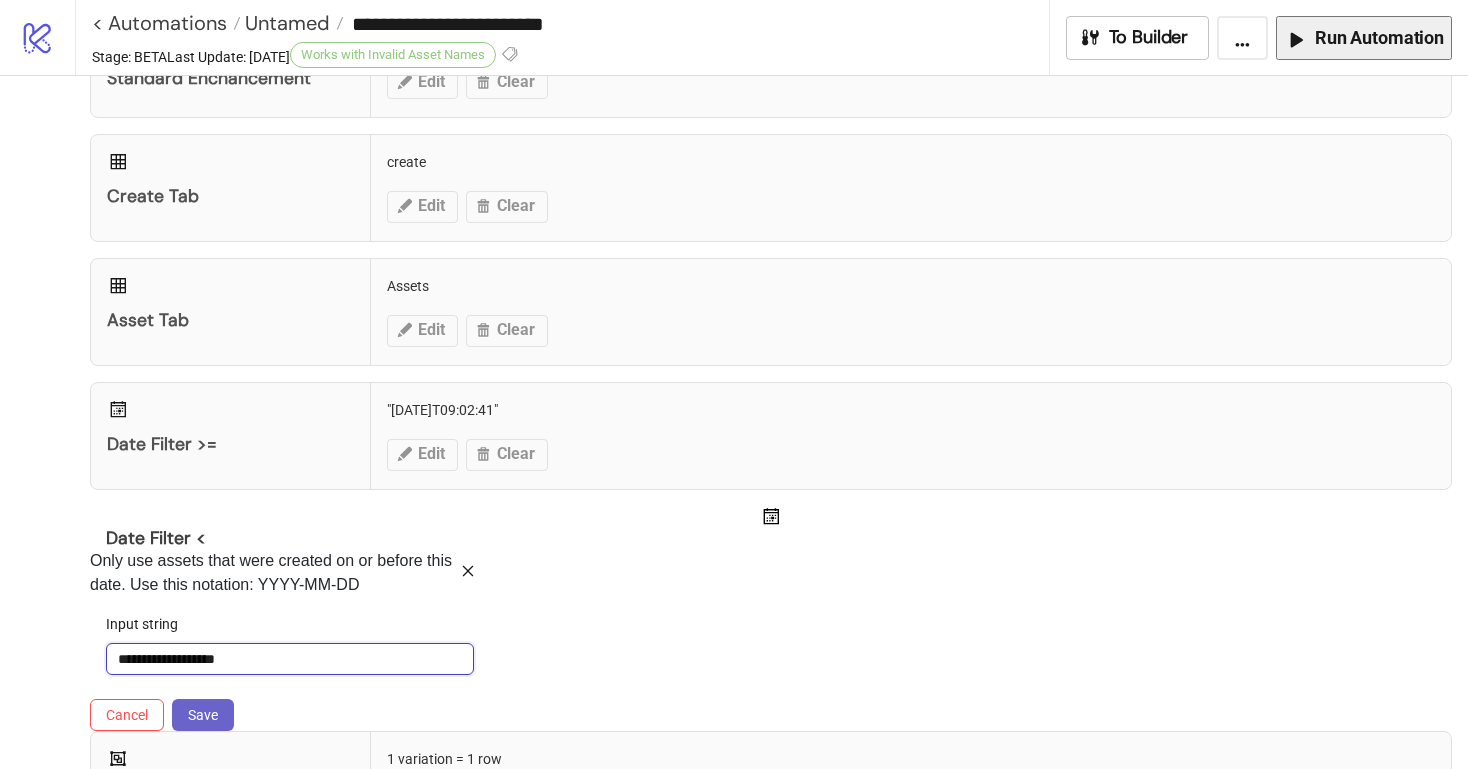 type on "**********" 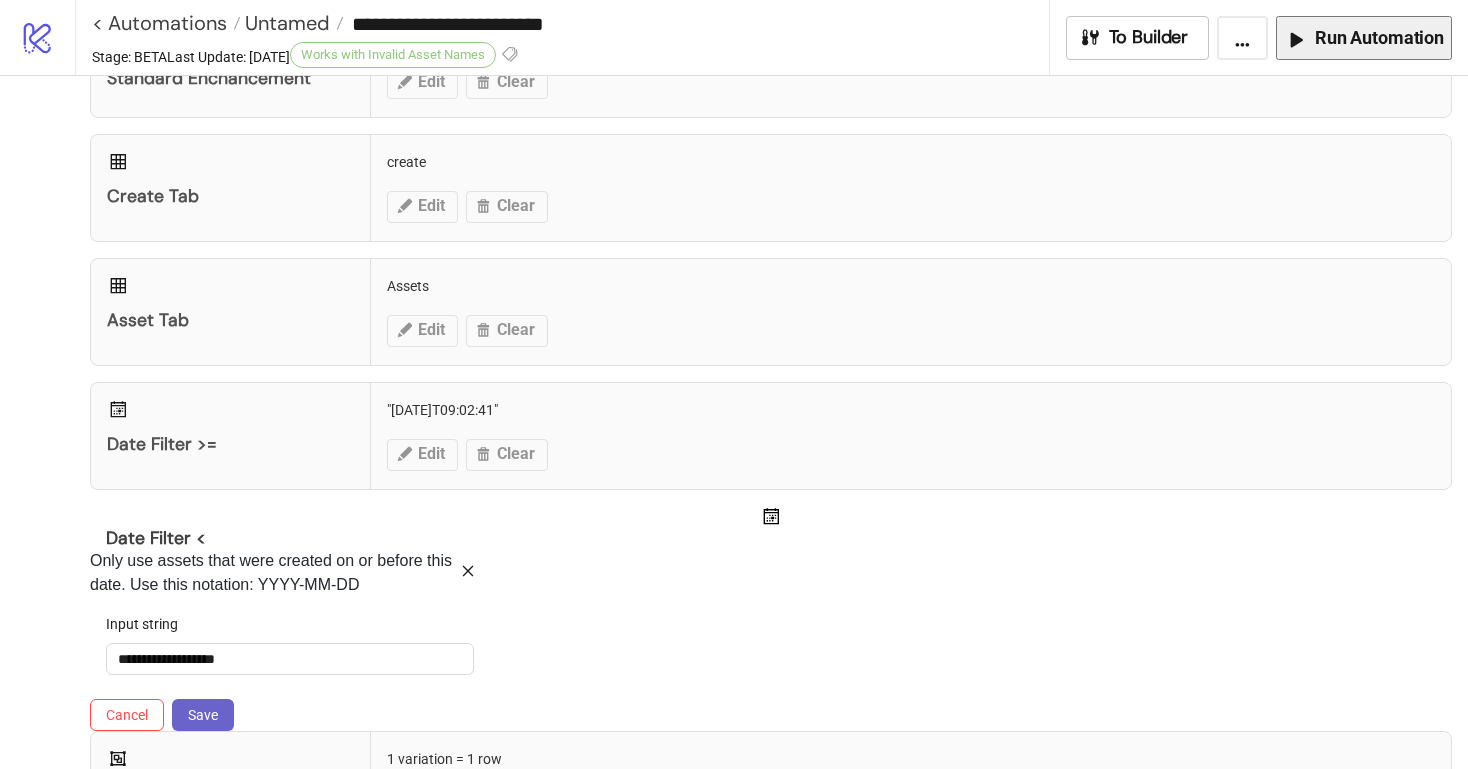 click on "Save" at bounding box center [203, 715] 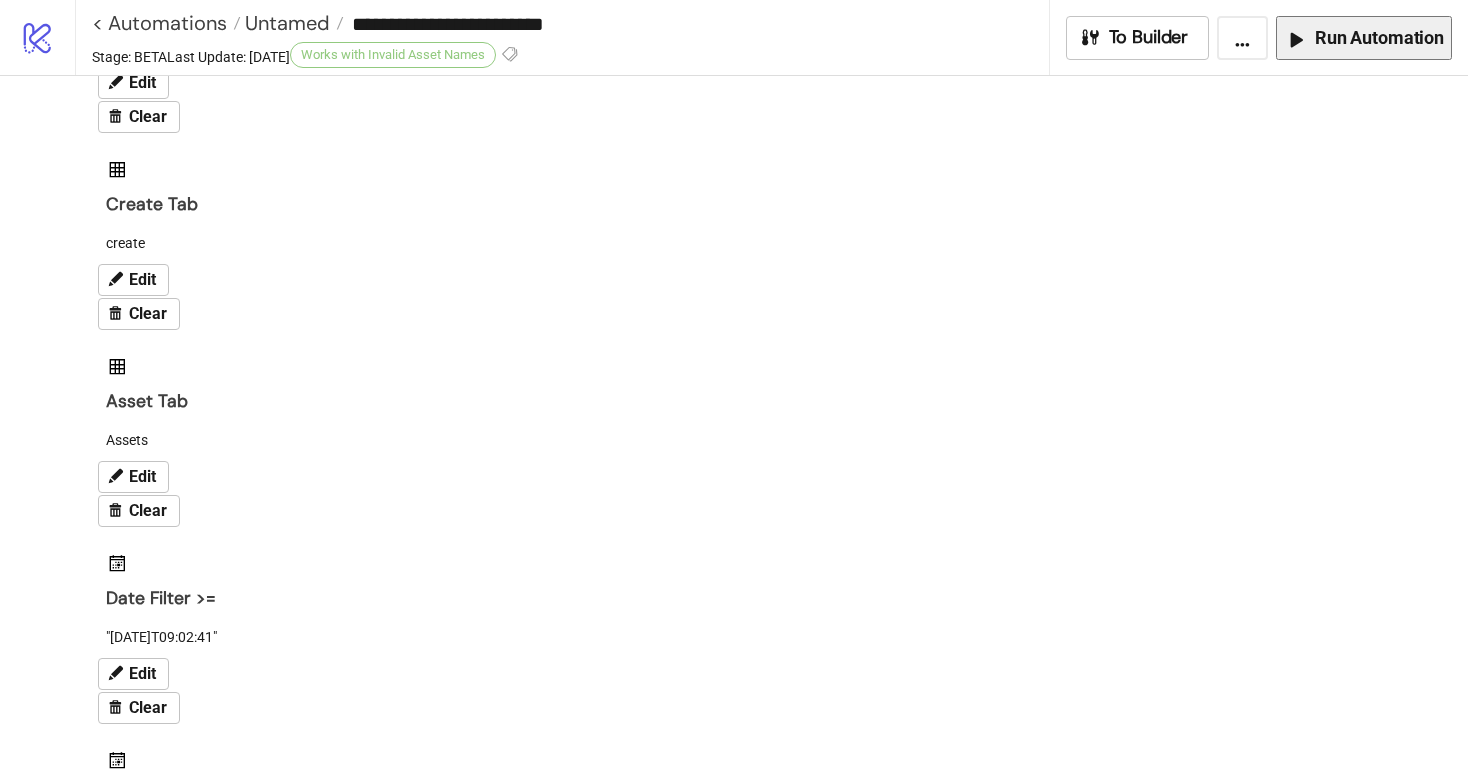 scroll, scrollTop: 428, scrollLeft: 0, axis: vertical 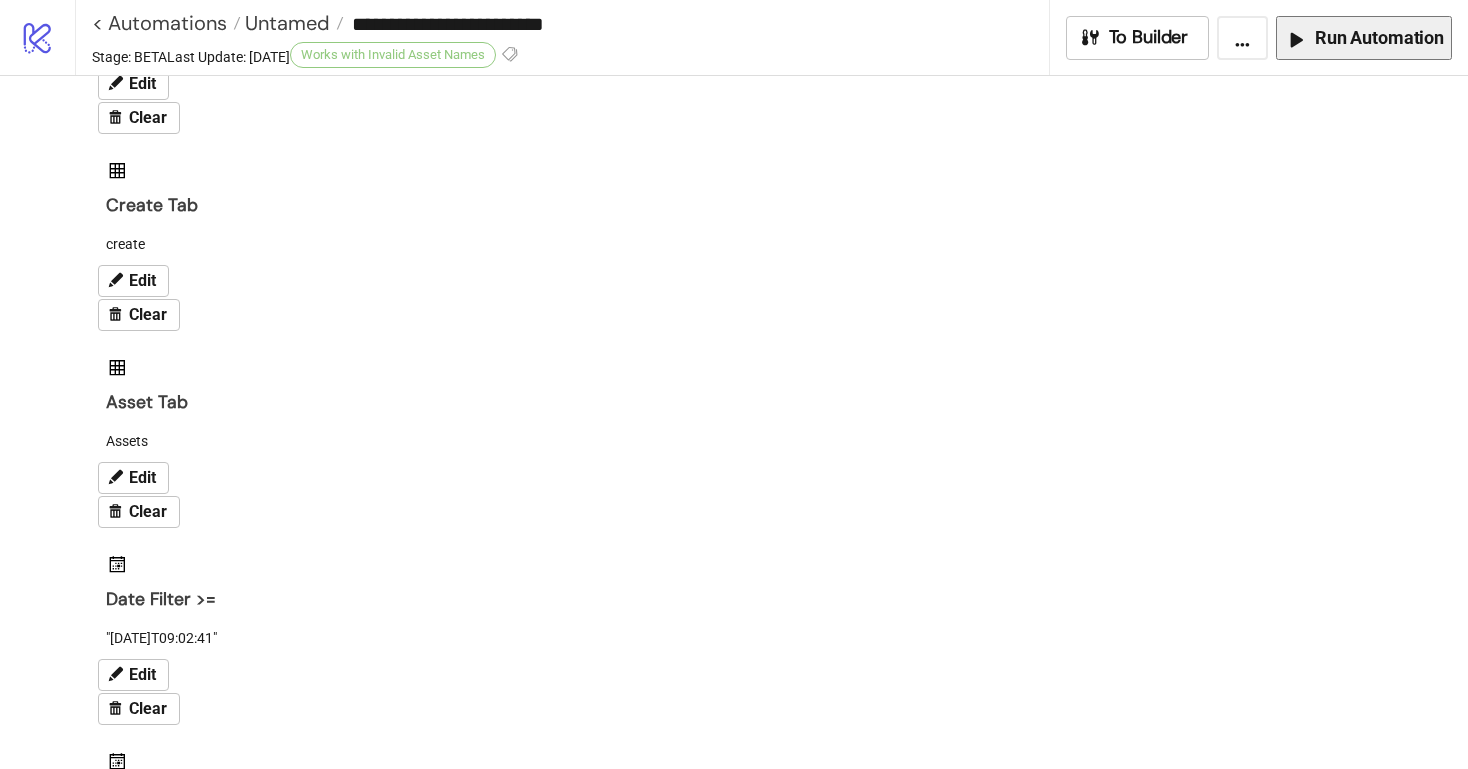 click on "Run Automation" at bounding box center (1364, 38) 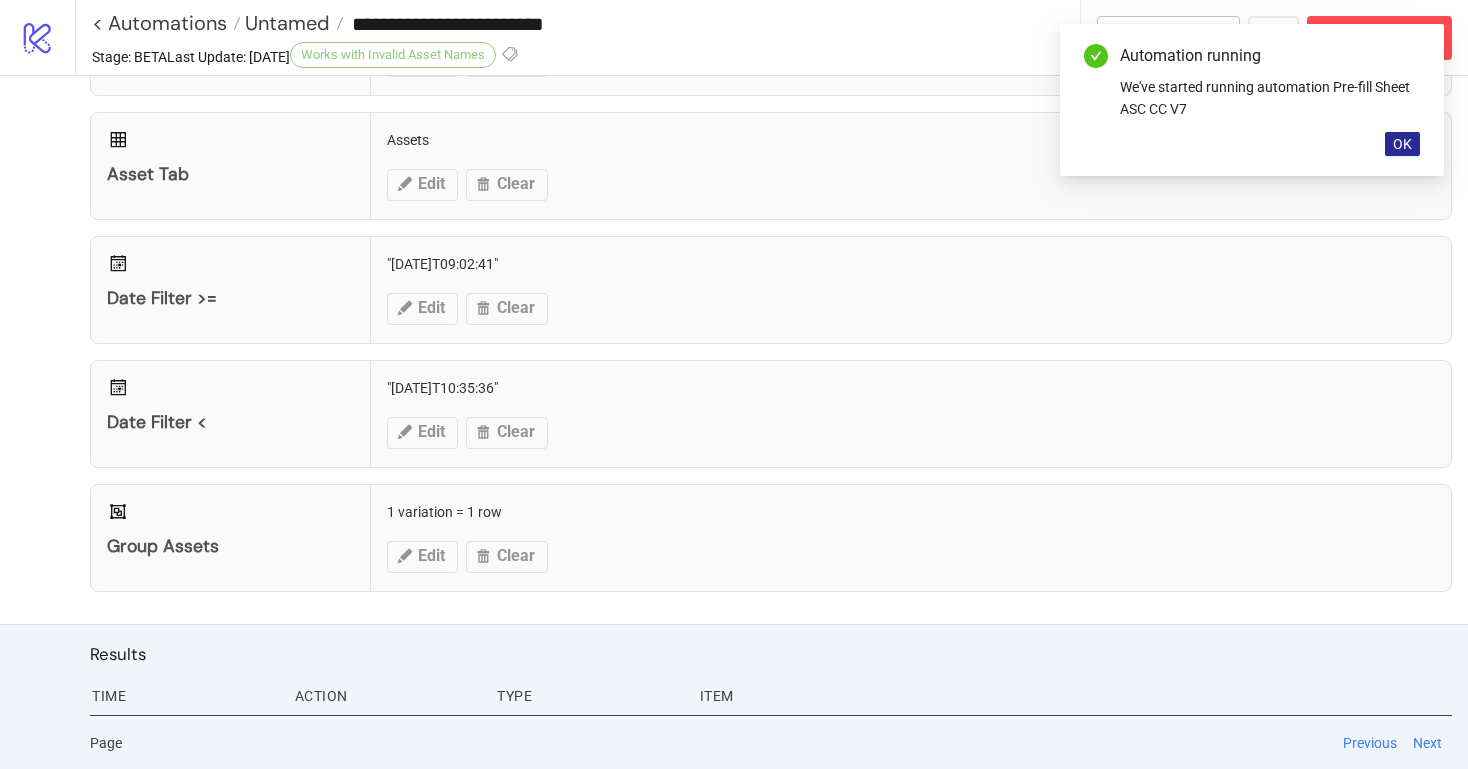 click on "OK" at bounding box center (1402, 144) 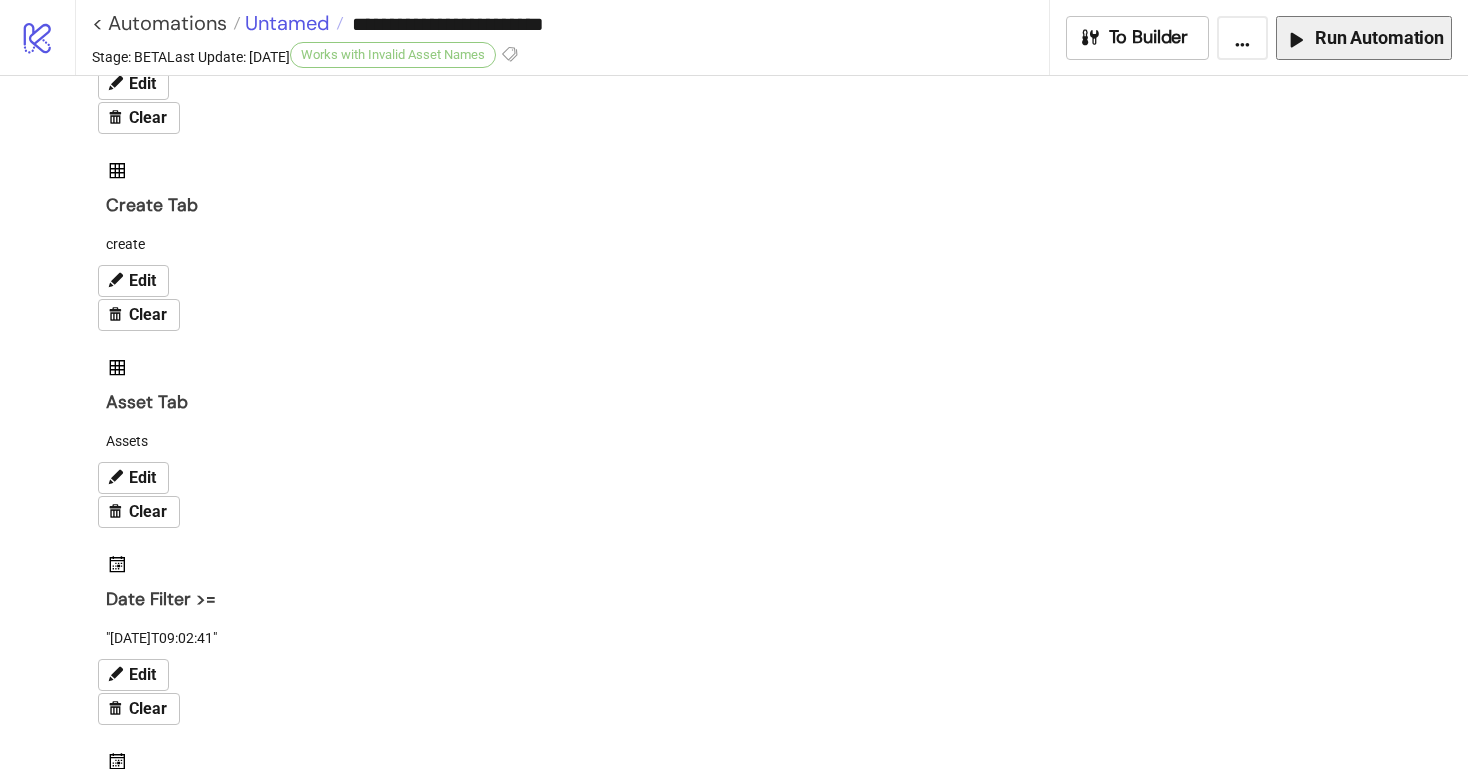 click on "Untamed" at bounding box center (285, 23) 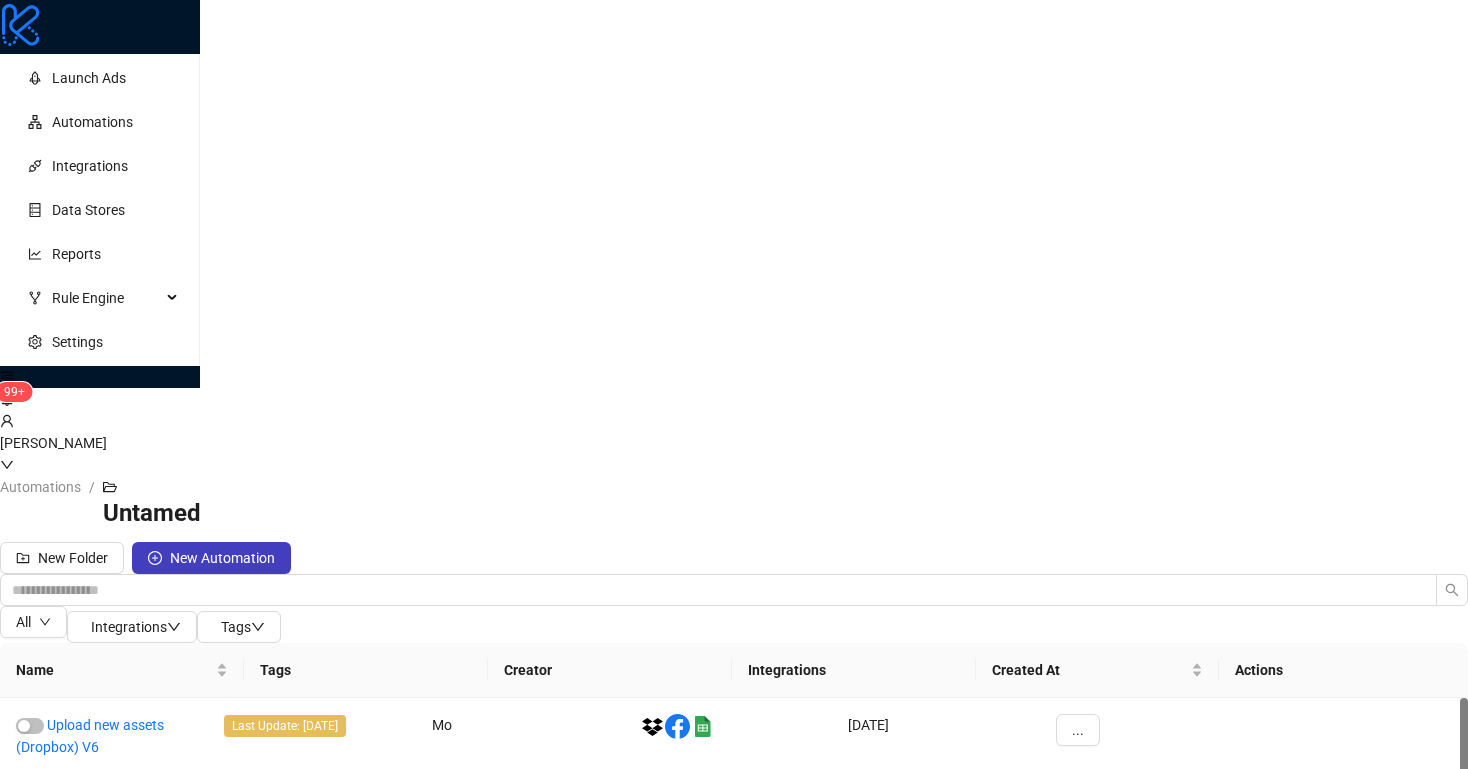 click on "Create Campaigns, Adsets, and Ads (incl. DCO) V3" at bounding box center [100, 1090] 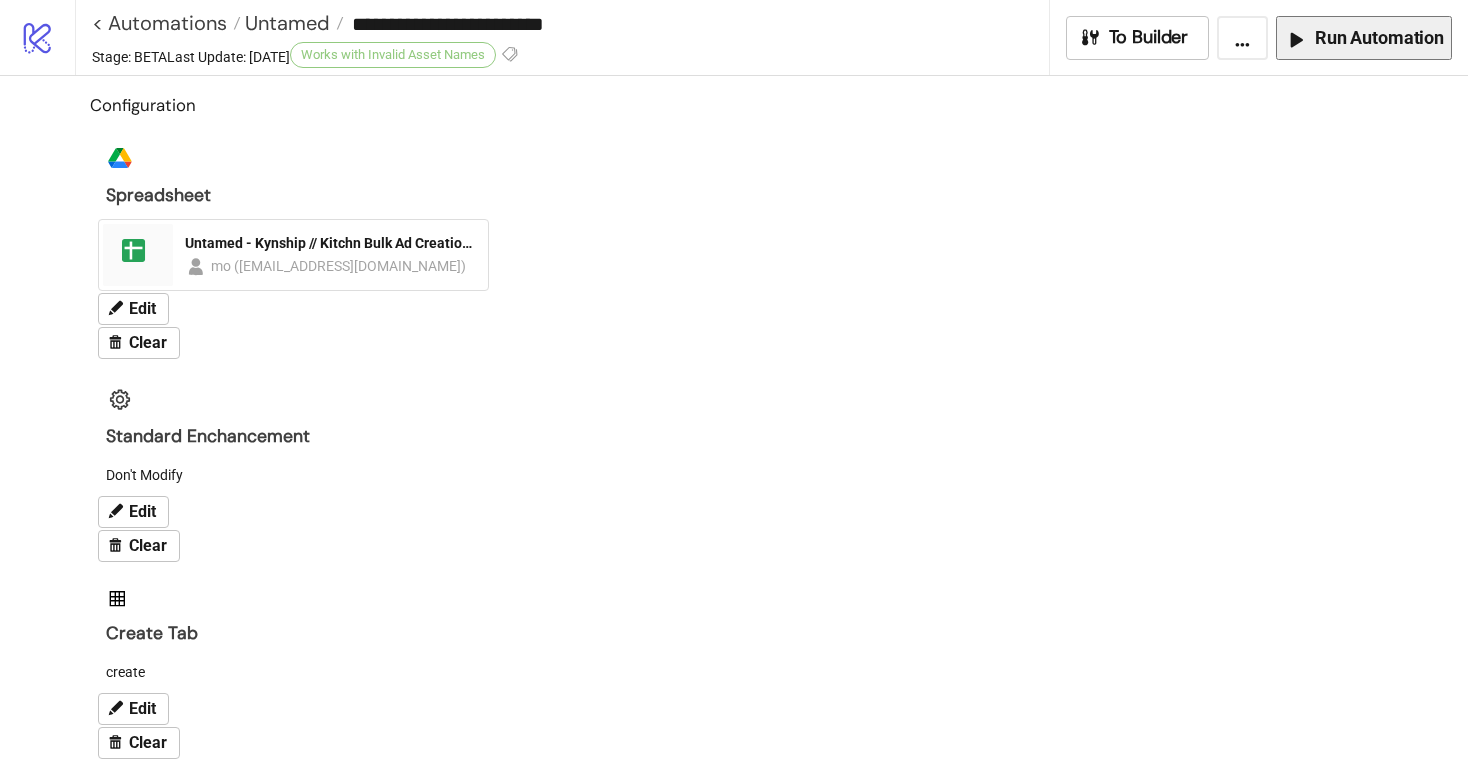 type on "**********" 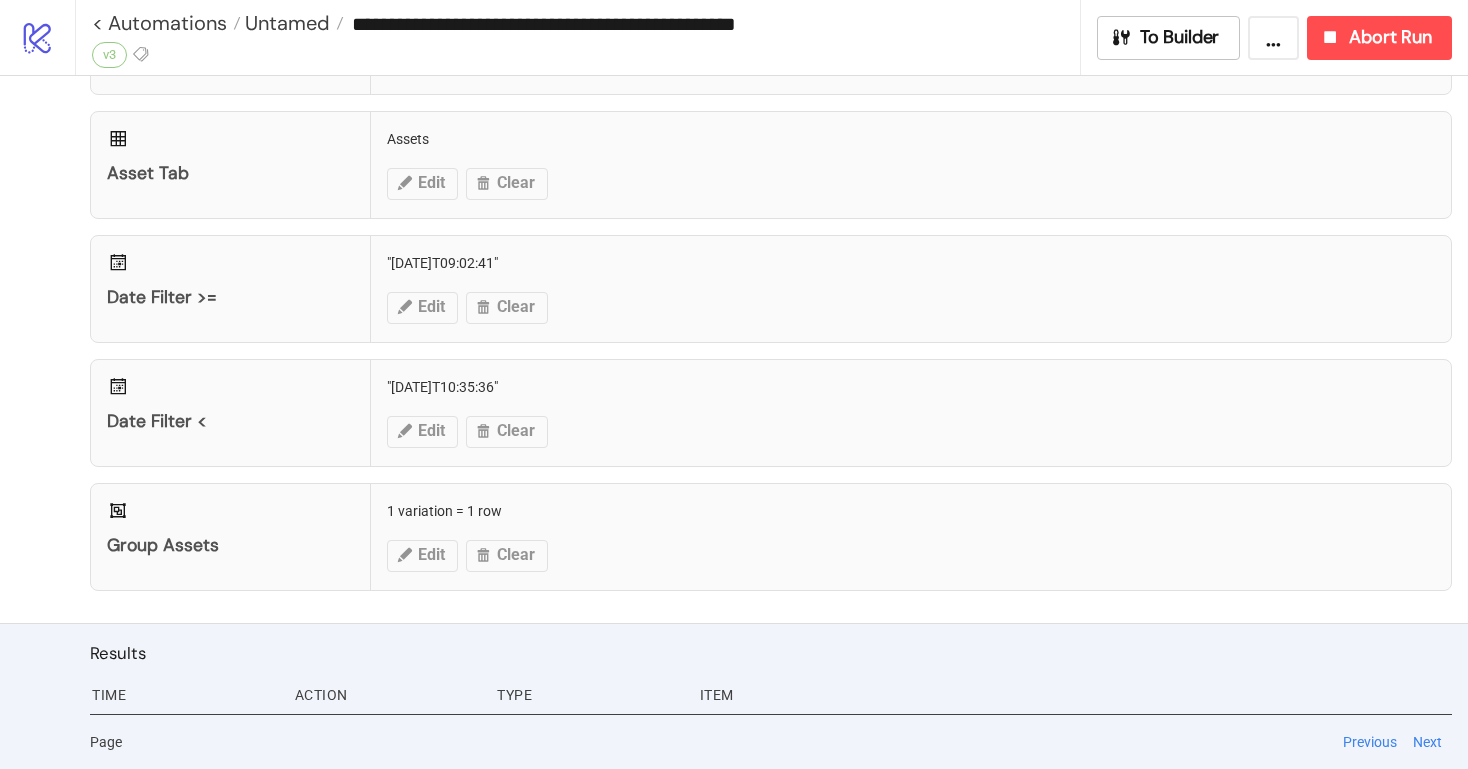 scroll, scrollTop: 429, scrollLeft: 0, axis: vertical 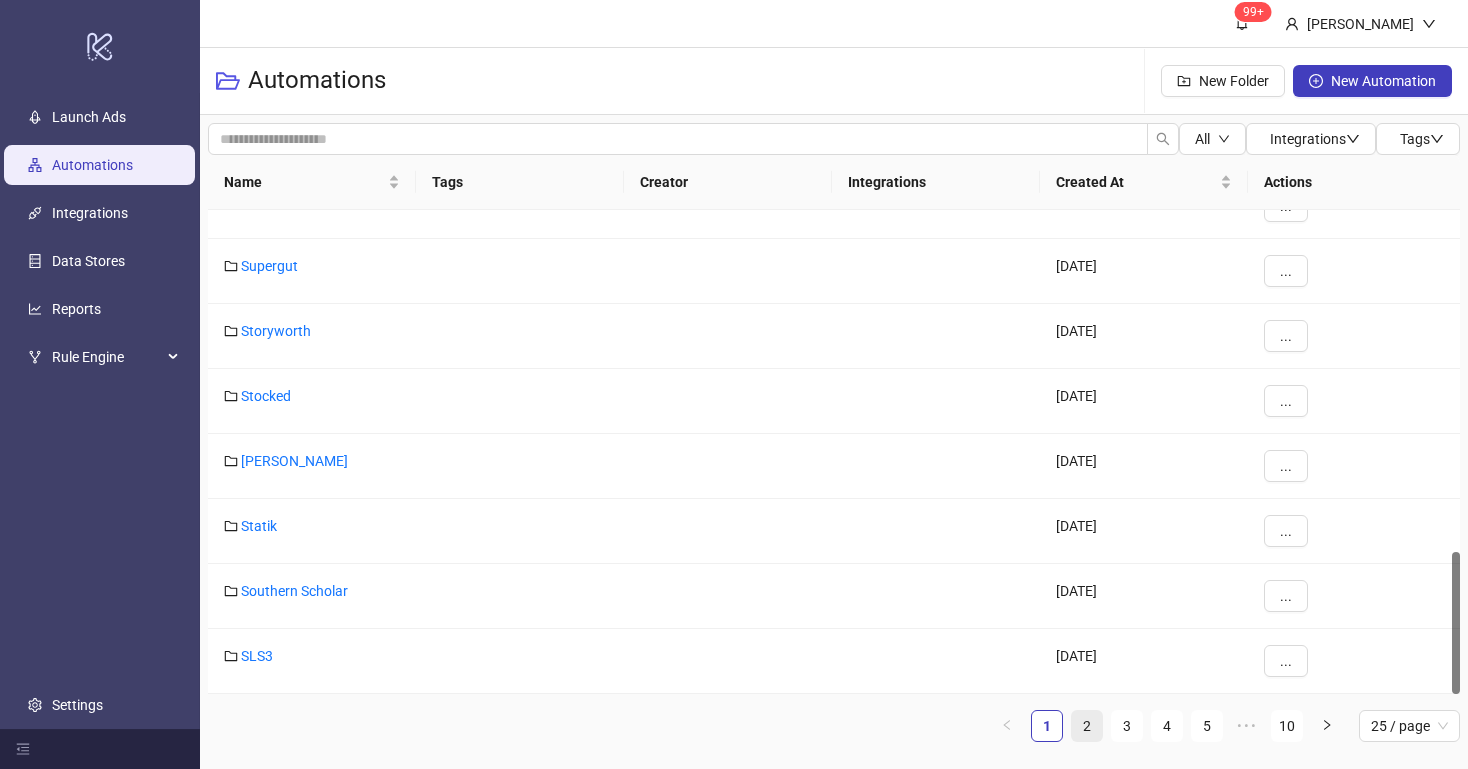 click on "2" at bounding box center [1087, 726] 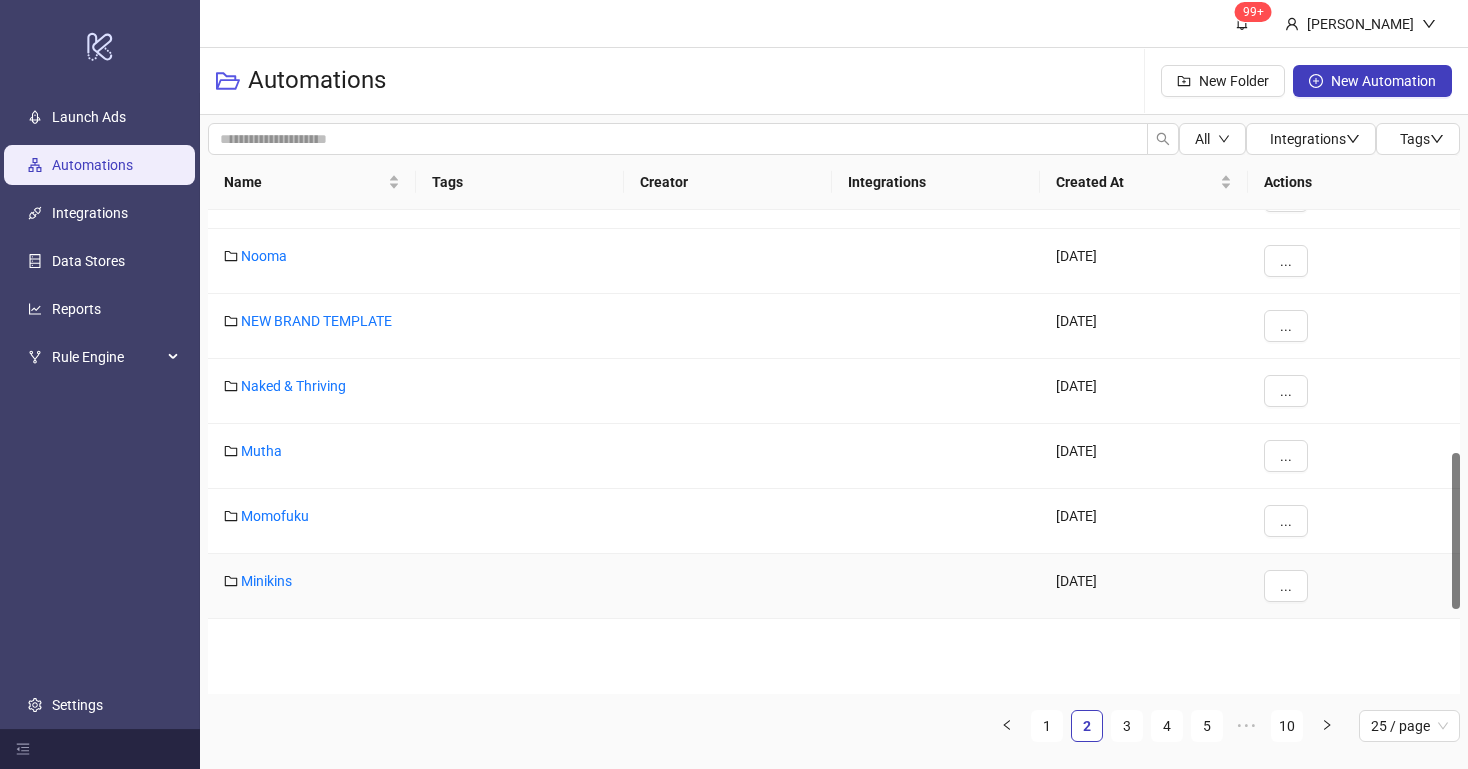 scroll, scrollTop: 0, scrollLeft: 0, axis: both 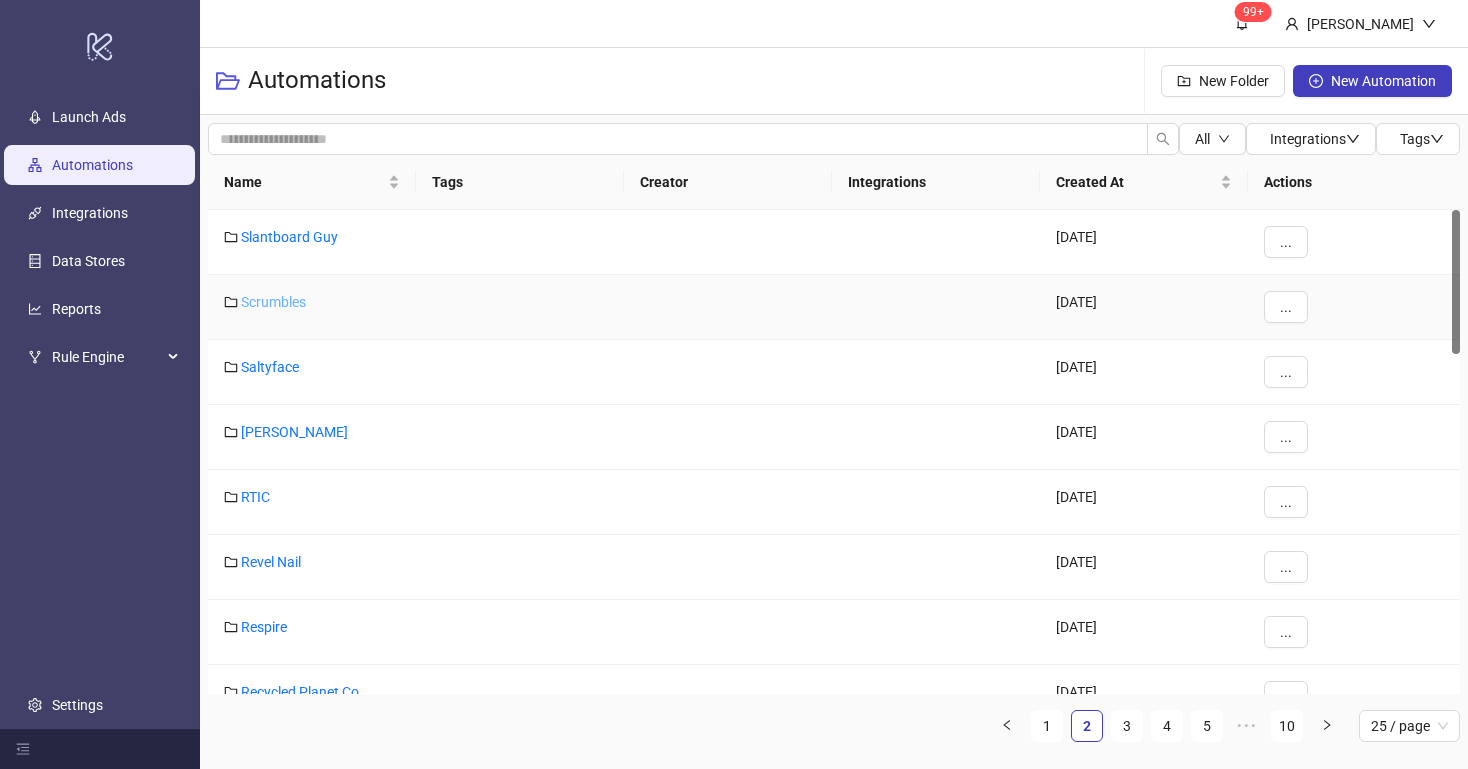 click on "Scrumbles" at bounding box center [273, 302] 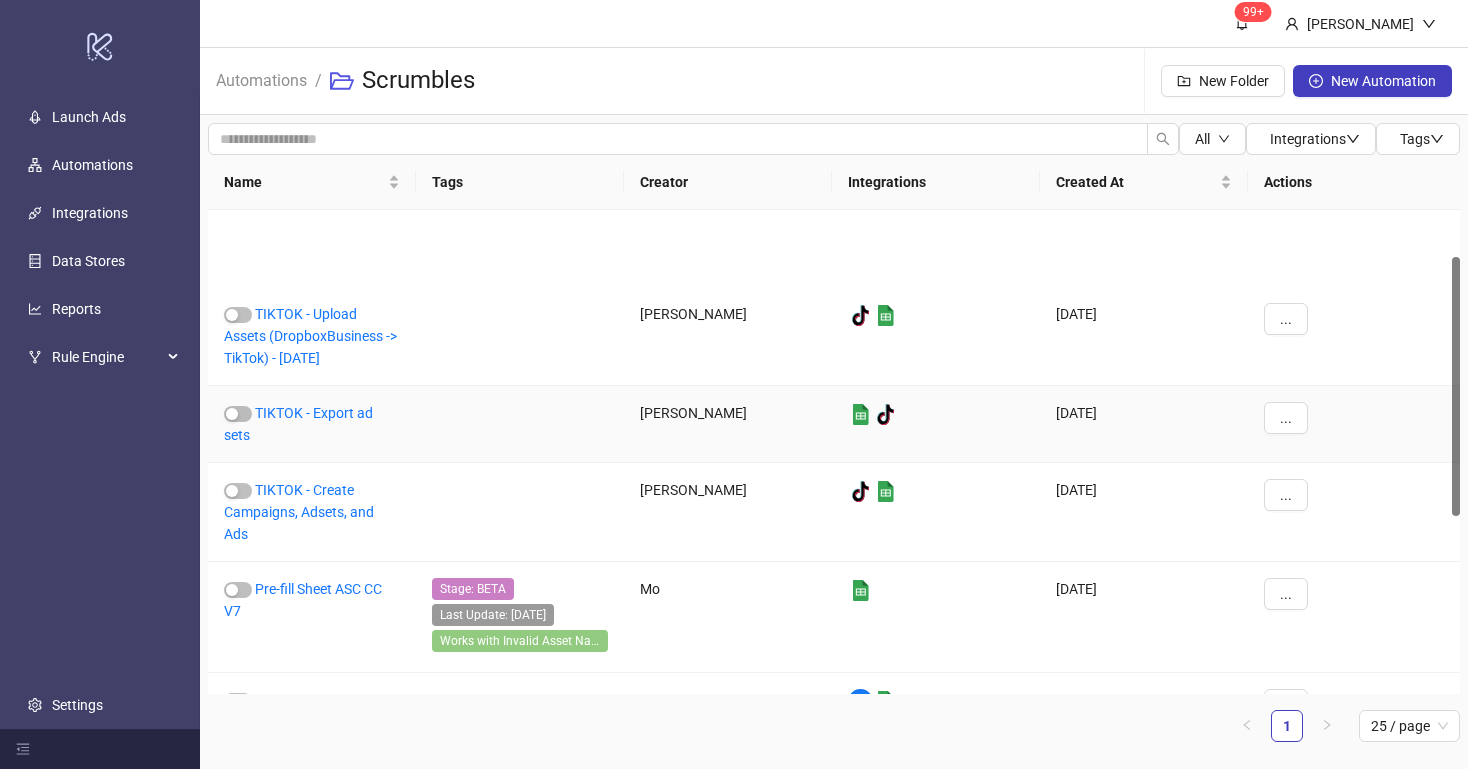 scroll, scrollTop: 105, scrollLeft: 0, axis: vertical 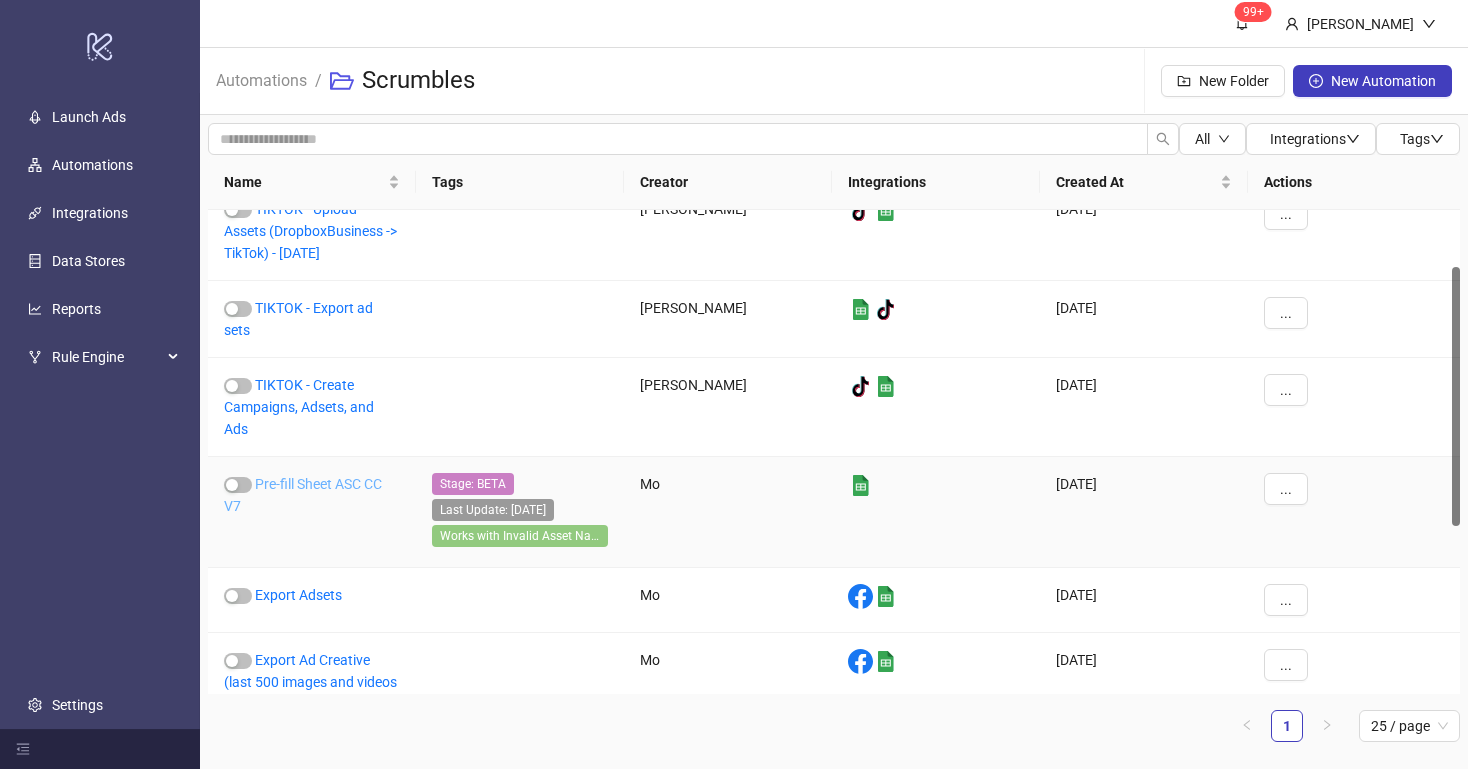 click on "Pre-fill Sheet ASC CC V7" at bounding box center [303, 495] 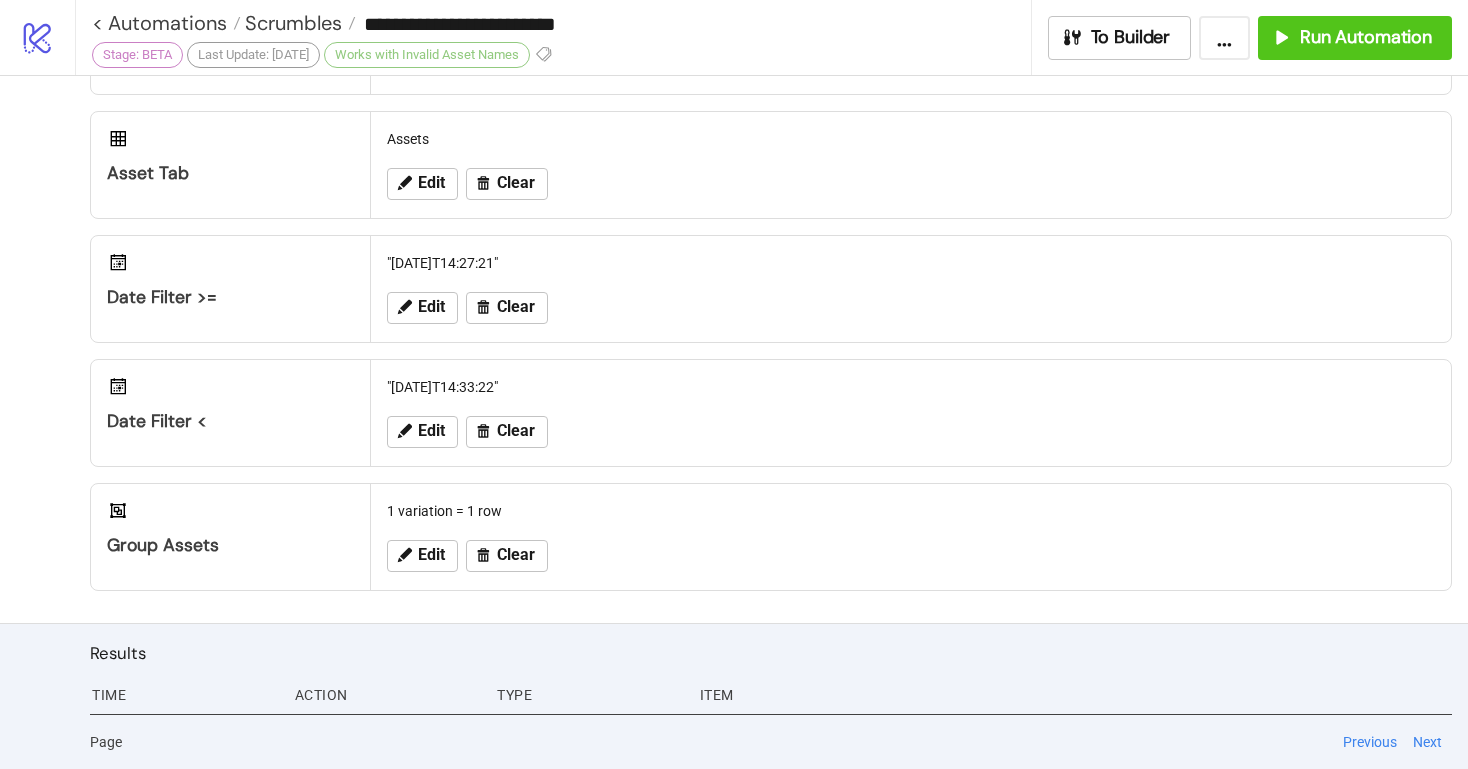 scroll, scrollTop: 428, scrollLeft: 0, axis: vertical 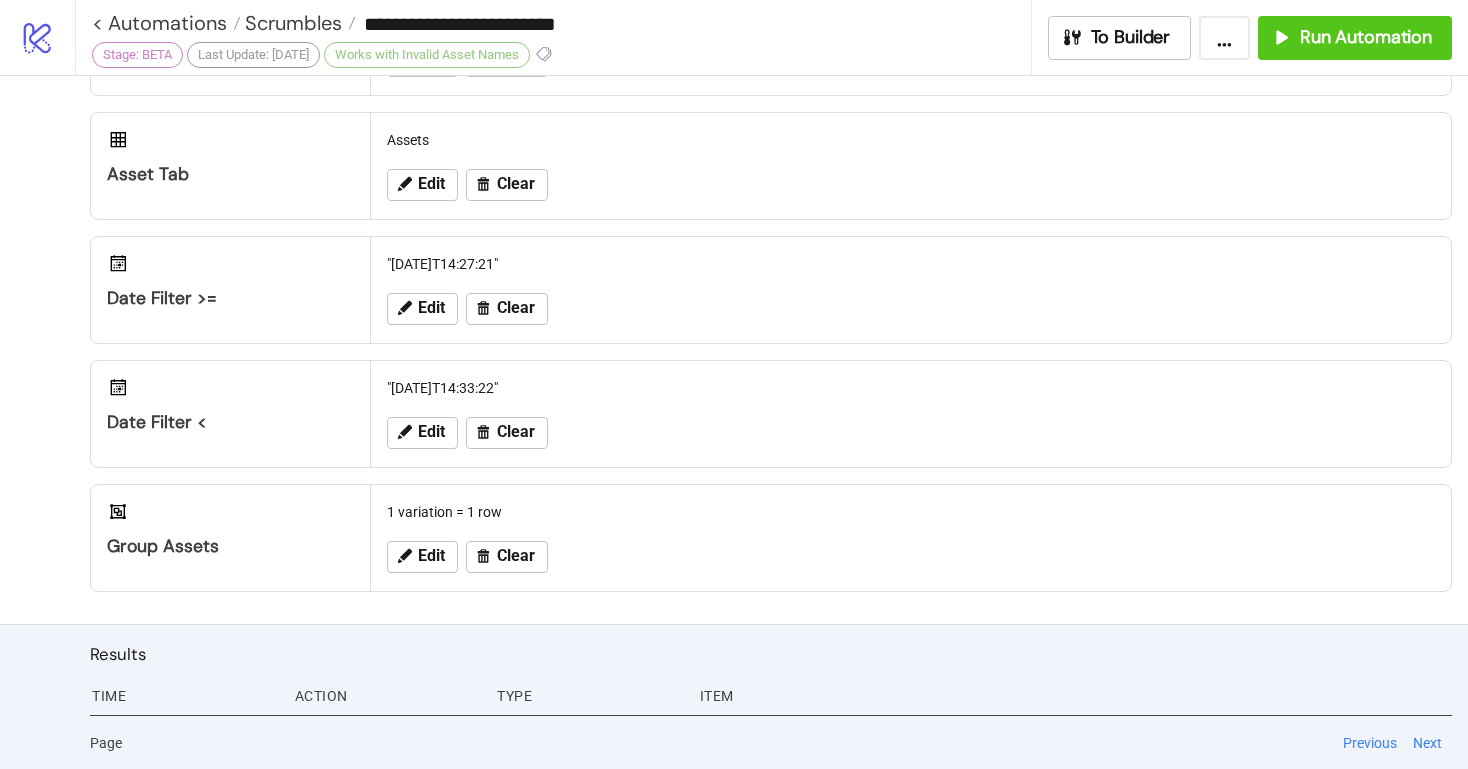 click on "Edit Clear" at bounding box center [911, 309] 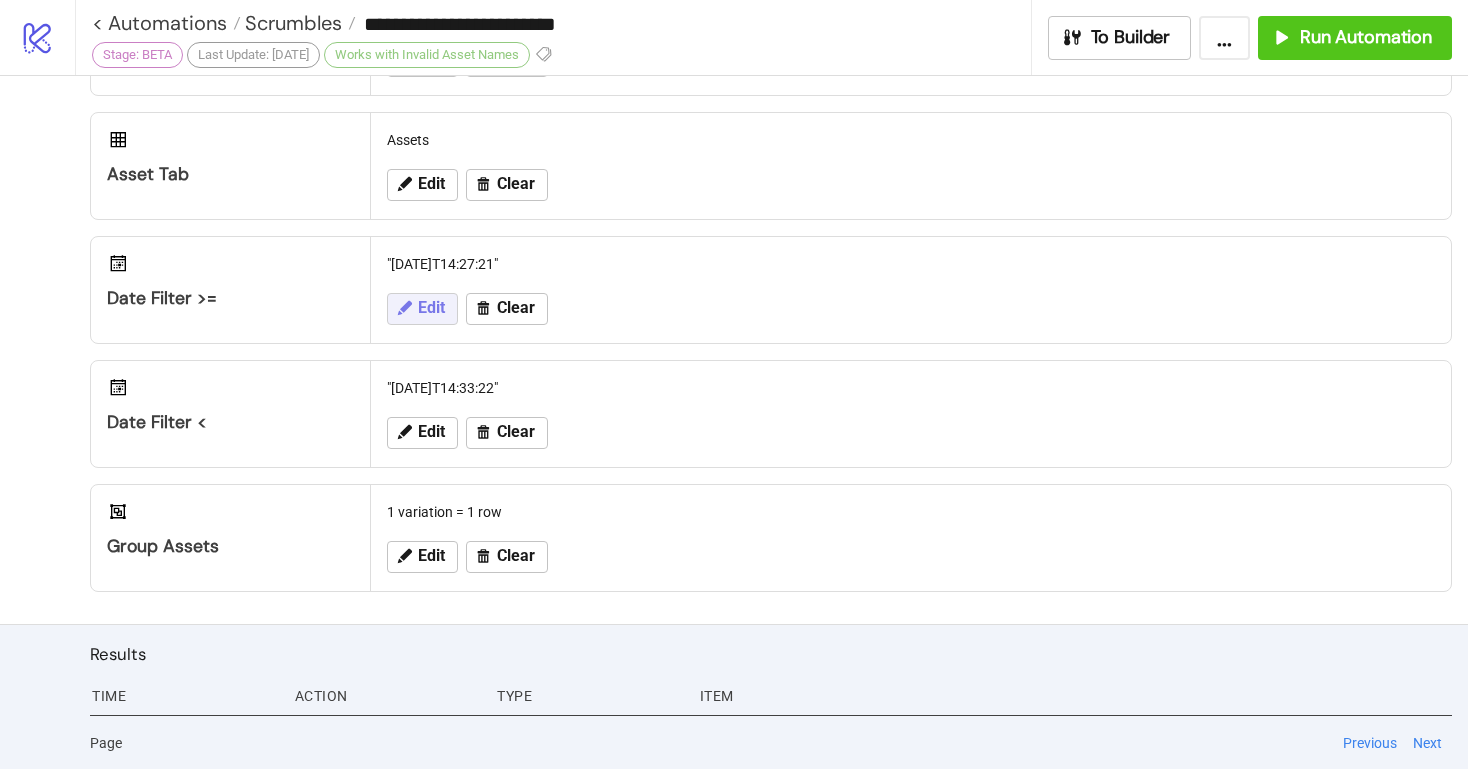click on "Edit" at bounding box center (422, 309) 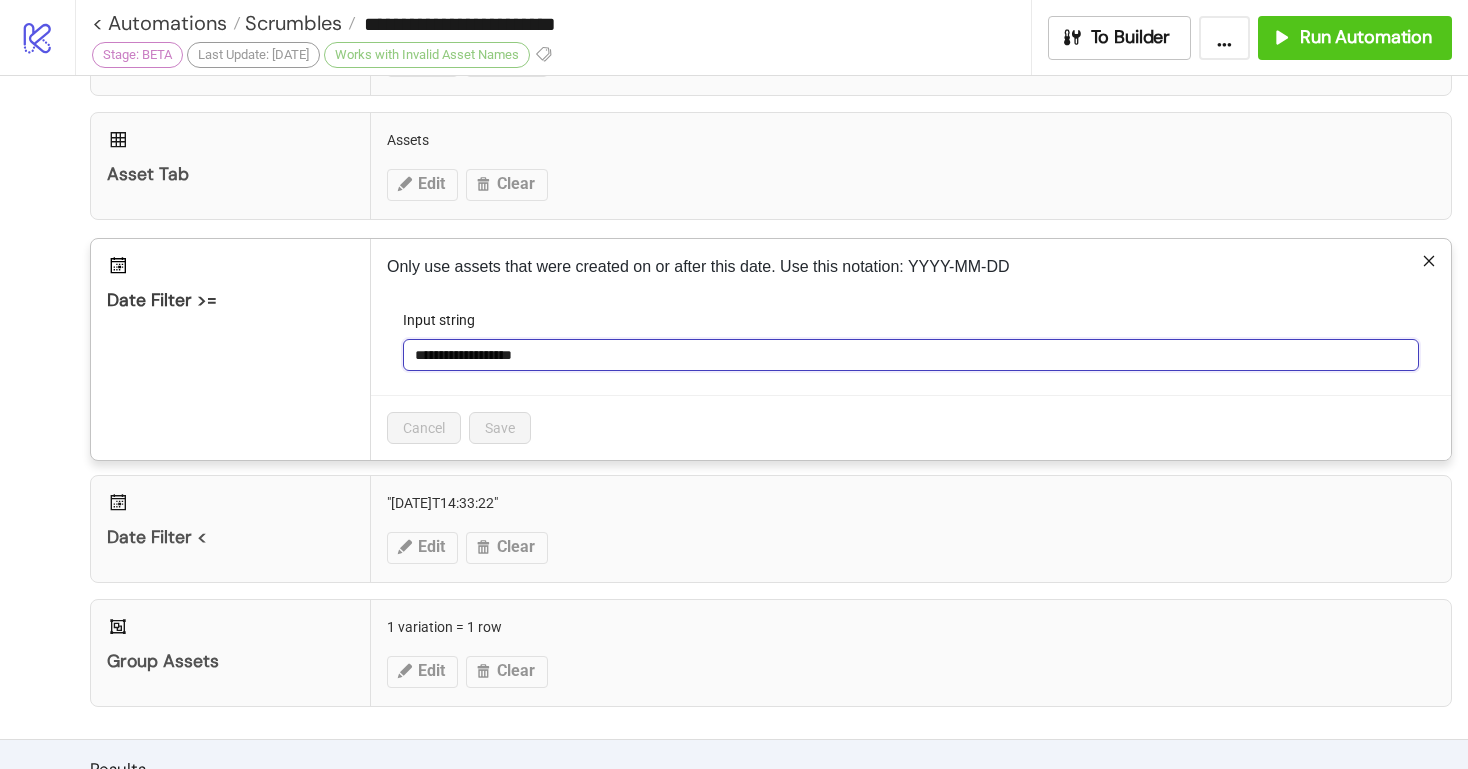 click on "**********" at bounding box center (911, 355) 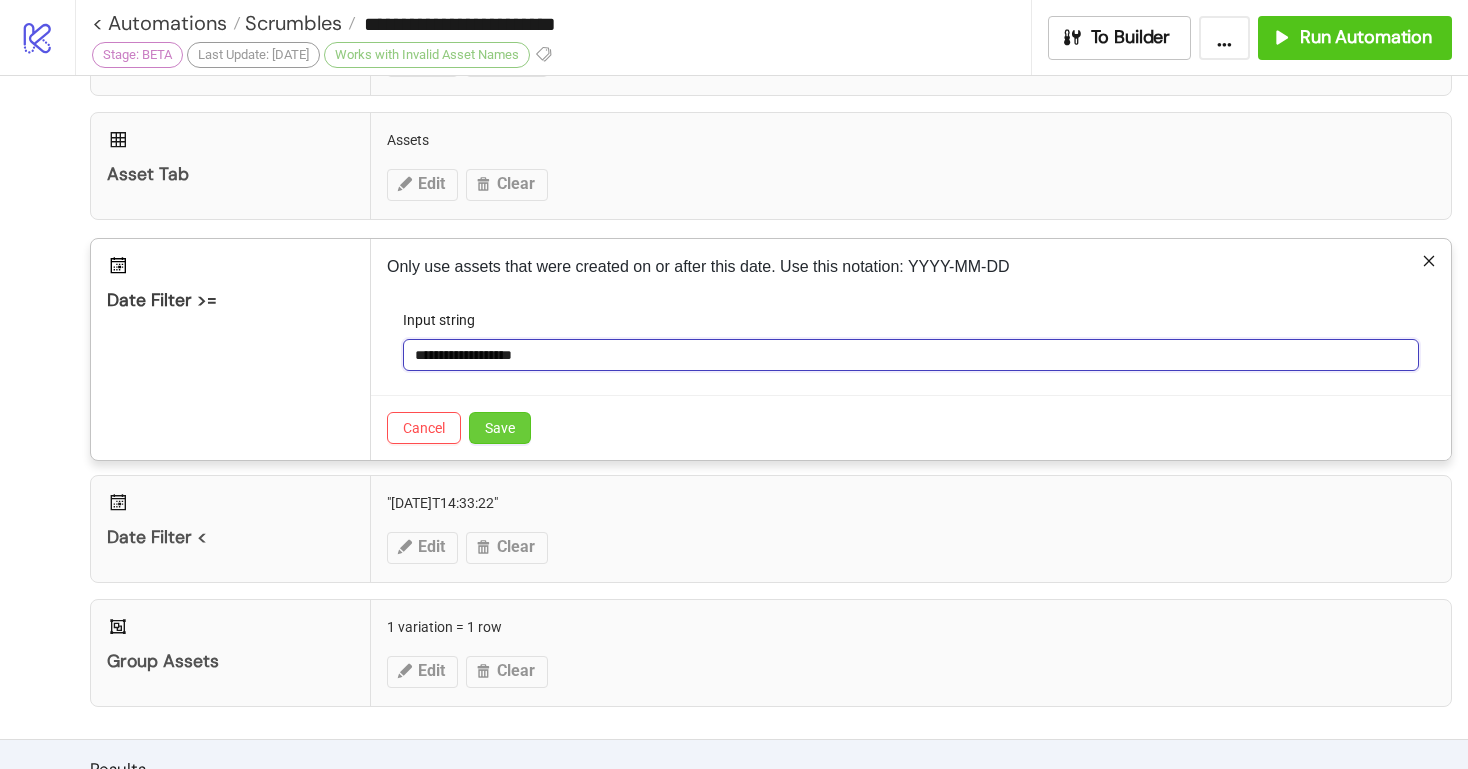 type on "**********" 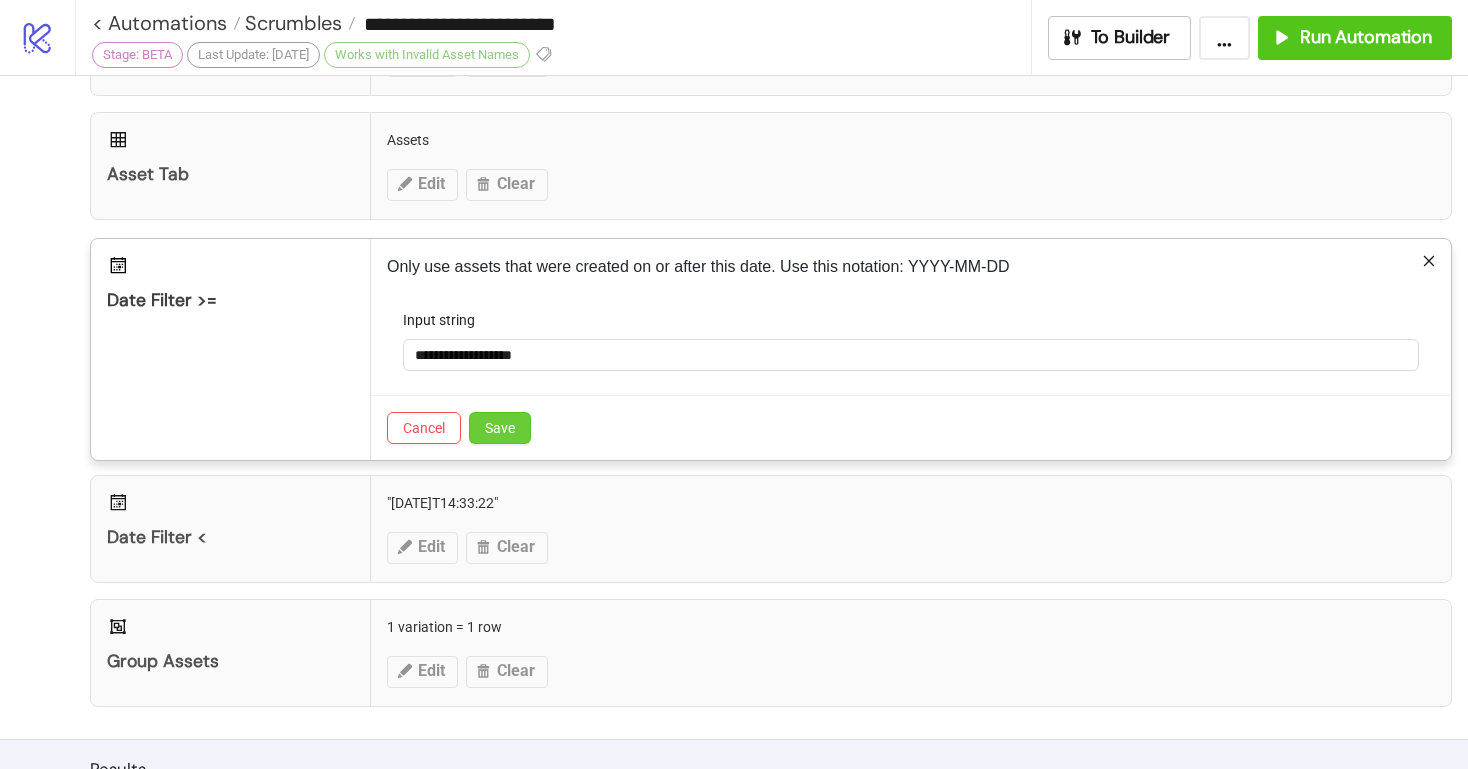 click on "Save" at bounding box center [500, 428] 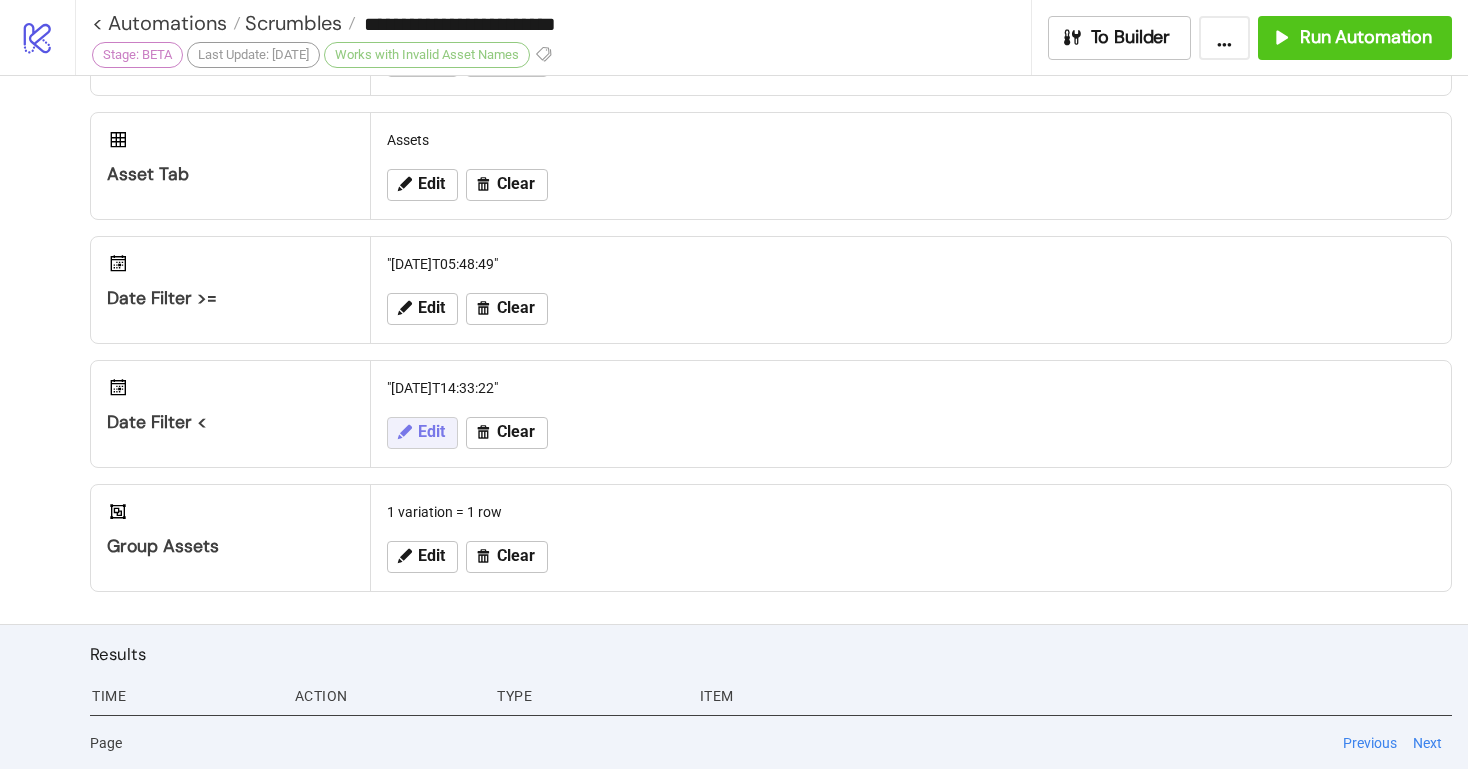 click on "Edit" at bounding box center [431, 432] 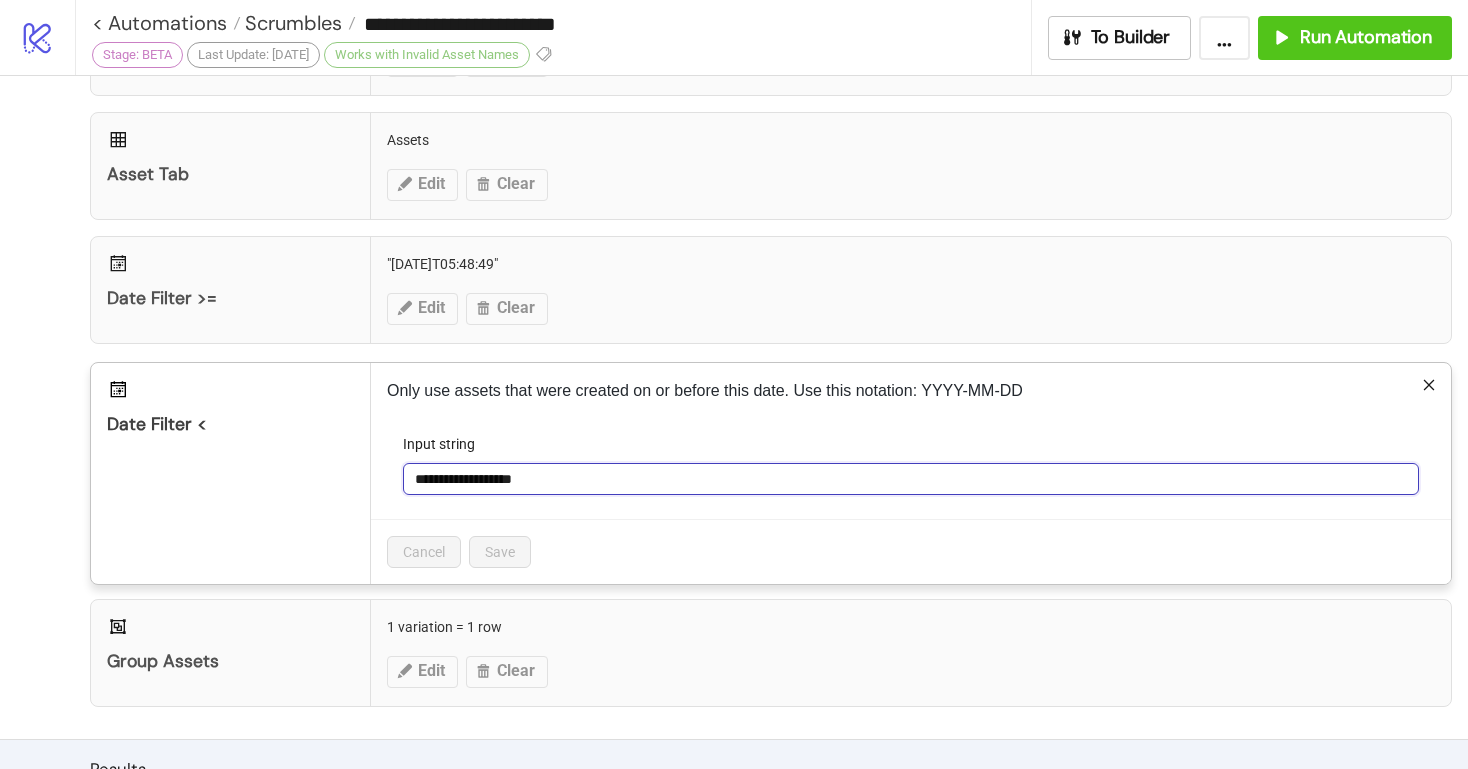 click on "**********" at bounding box center [911, 479] 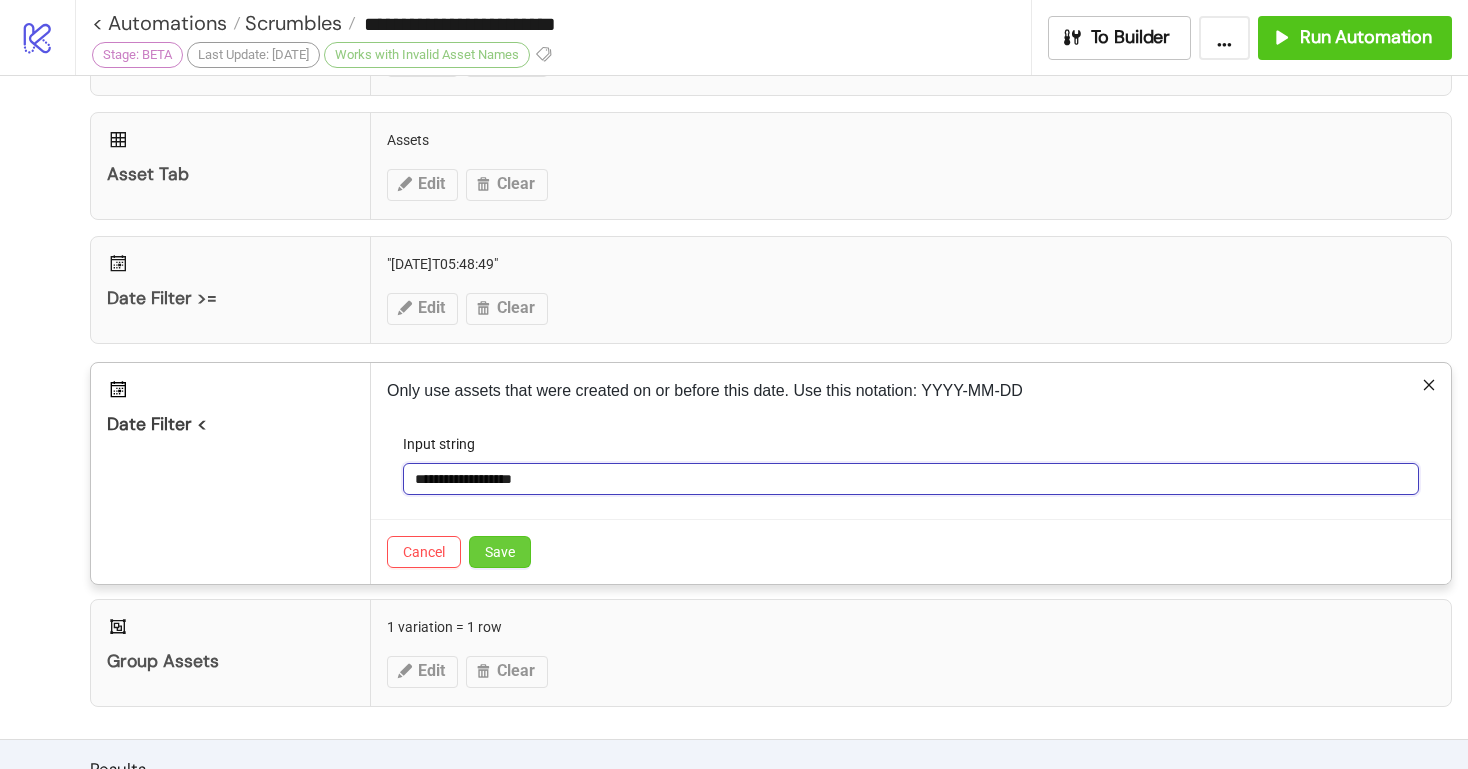 type on "**********" 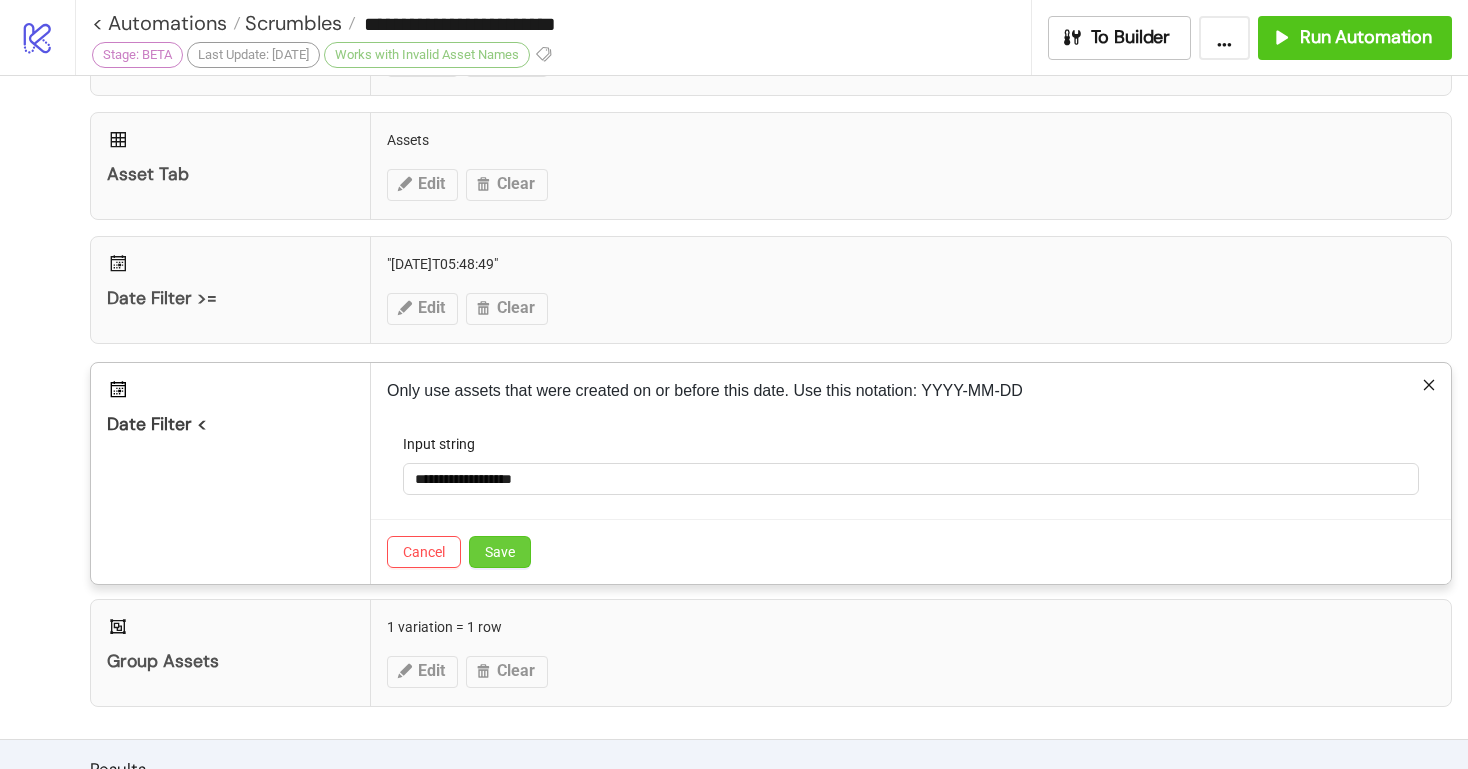 click on "Save" at bounding box center (500, 552) 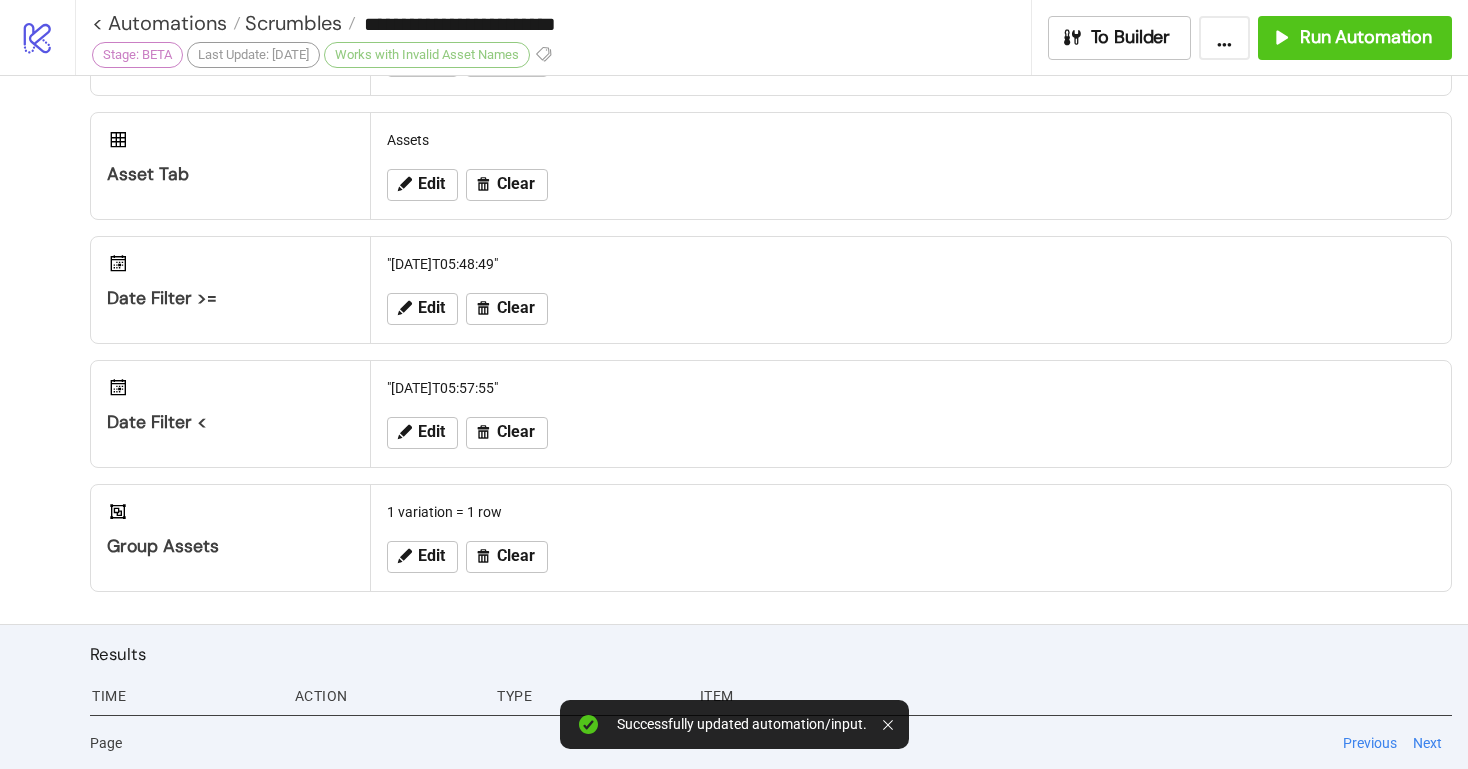 scroll, scrollTop: 0, scrollLeft: 0, axis: both 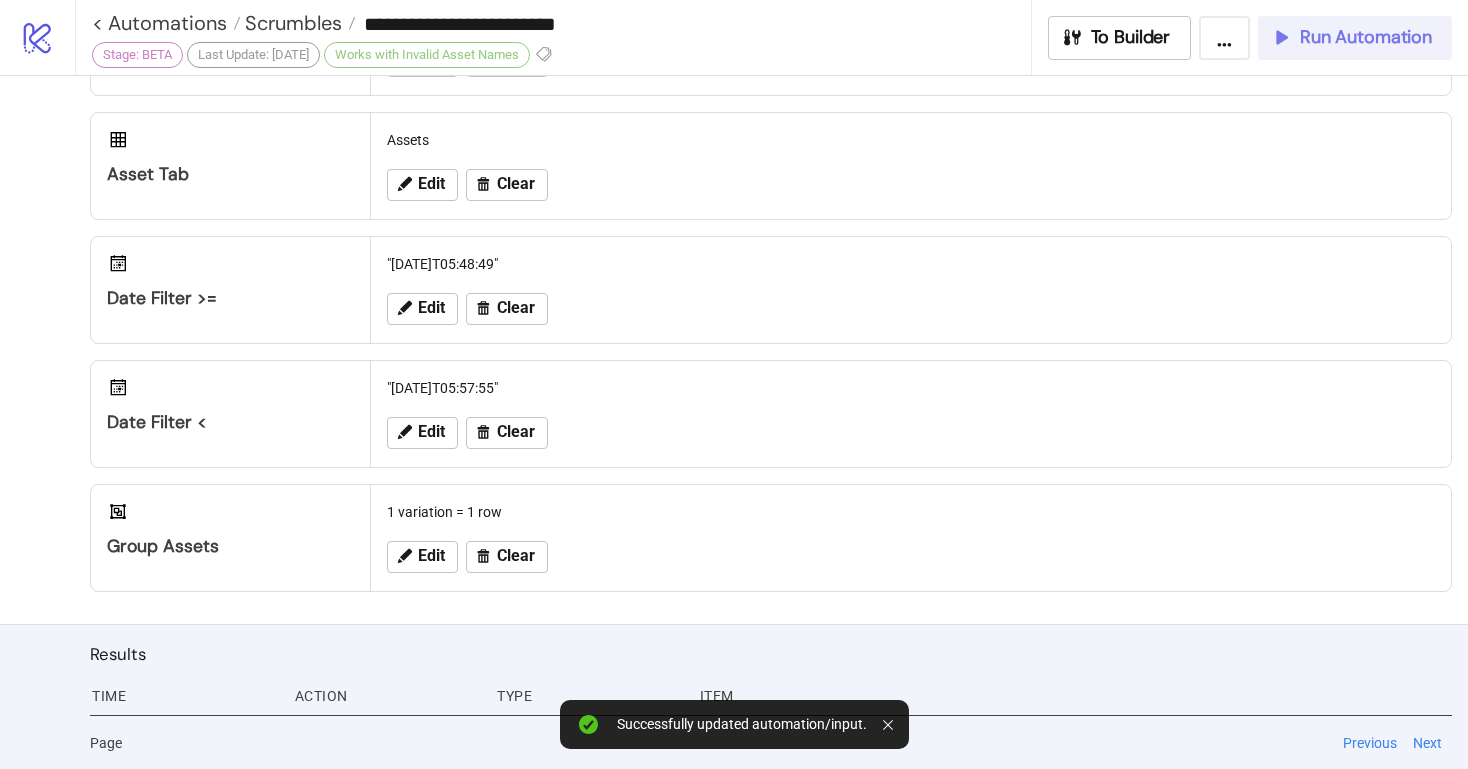 click on "Run Automation" at bounding box center [1366, 37] 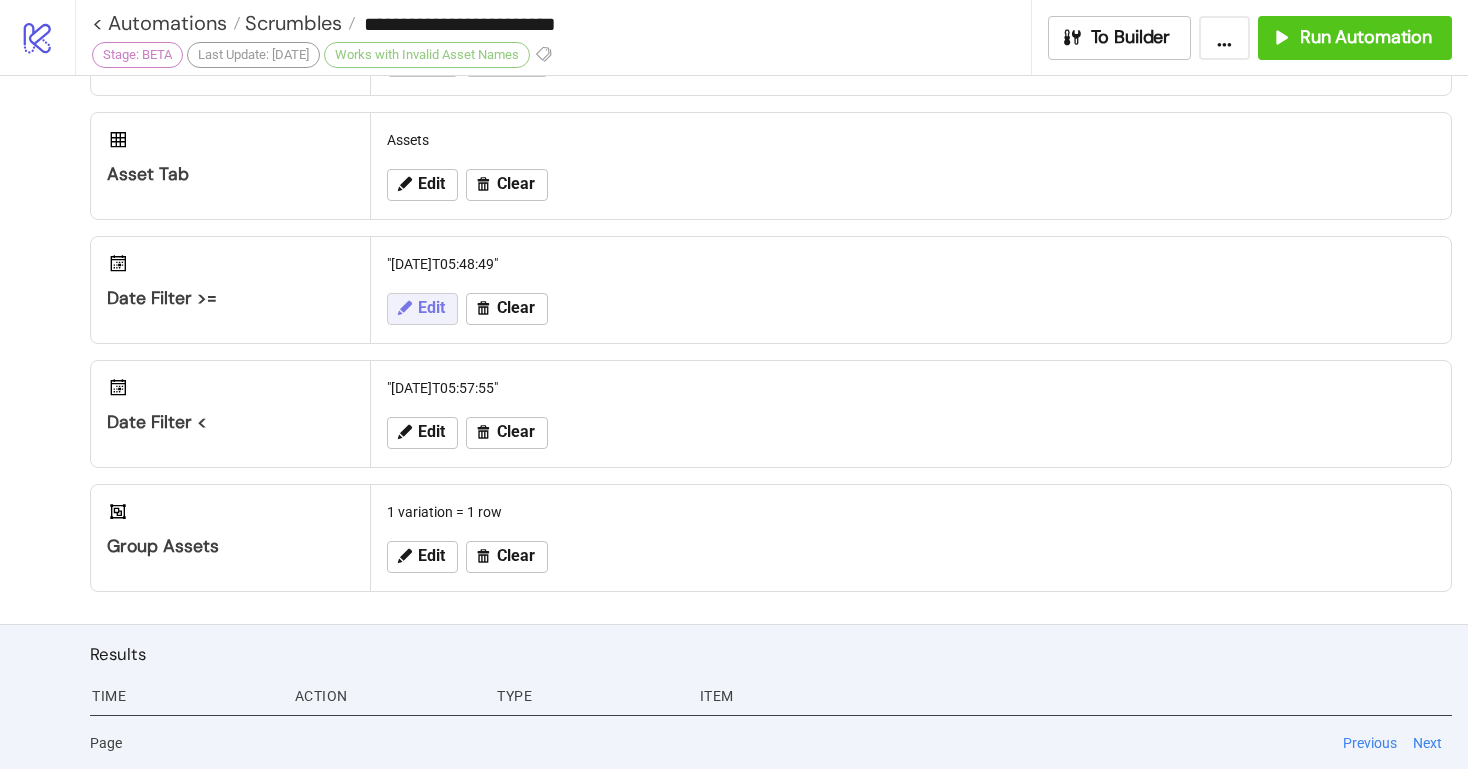 click on "Edit" at bounding box center (431, 308) 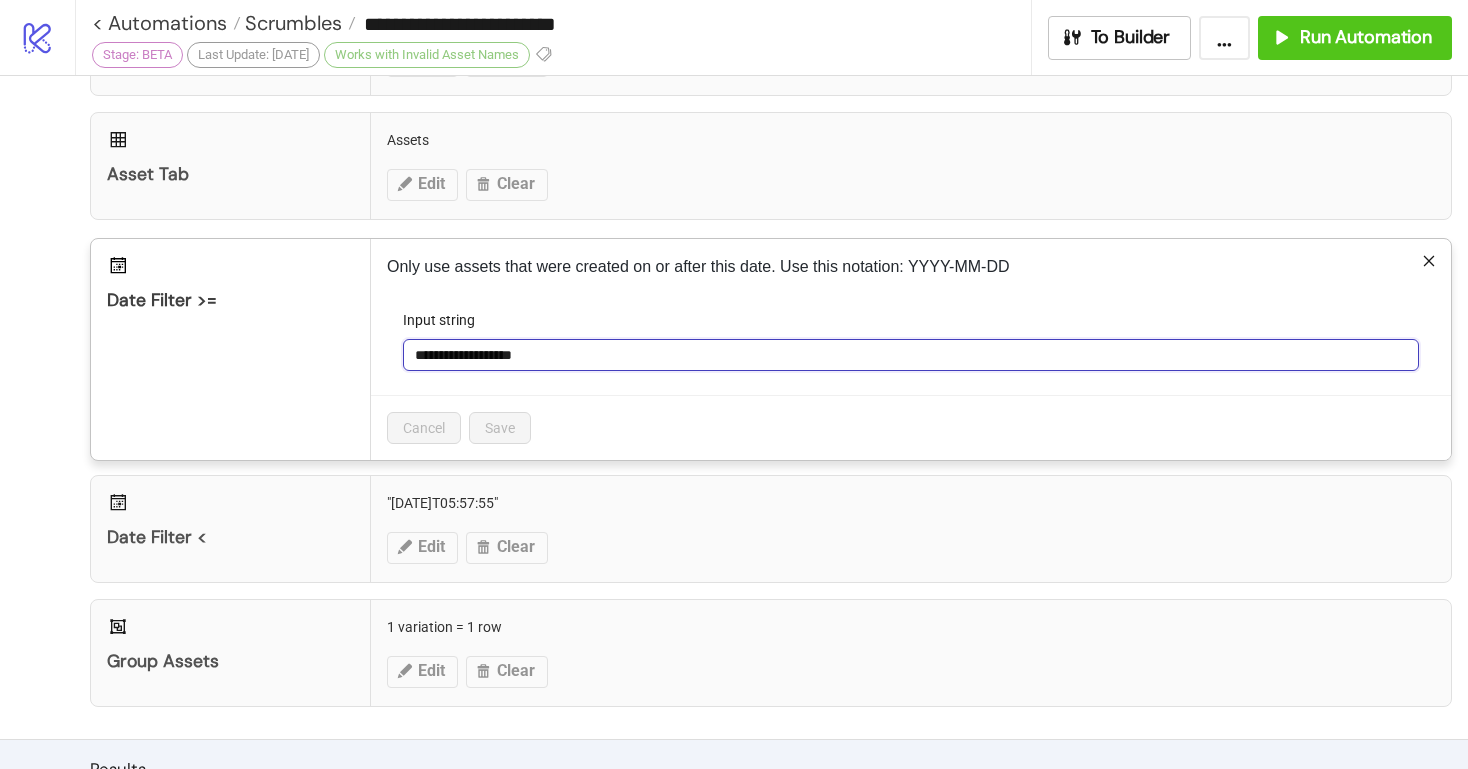 drag, startPoint x: 571, startPoint y: 351, endPoint x: 478, endPoint y: 348, distance: 93.04838 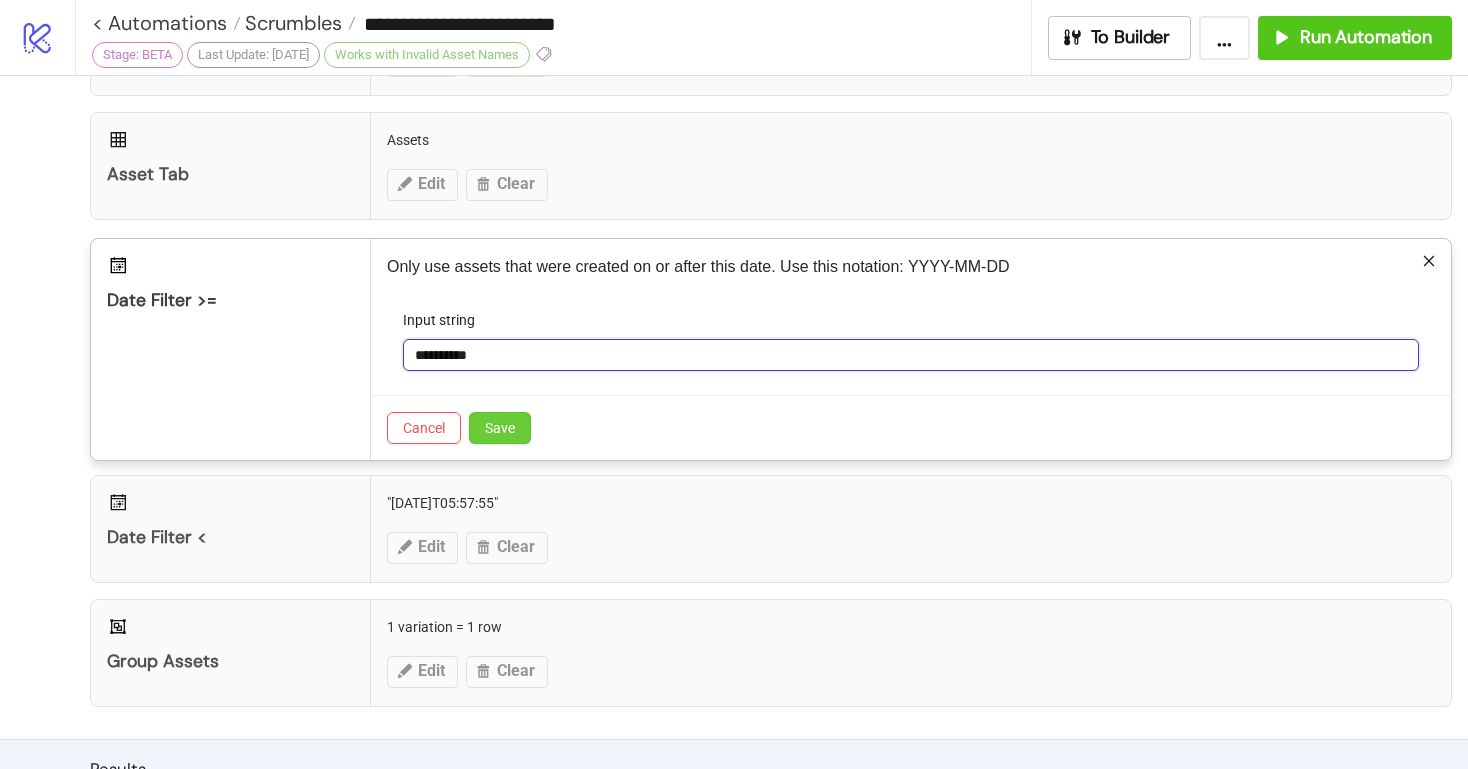 type on "**********" 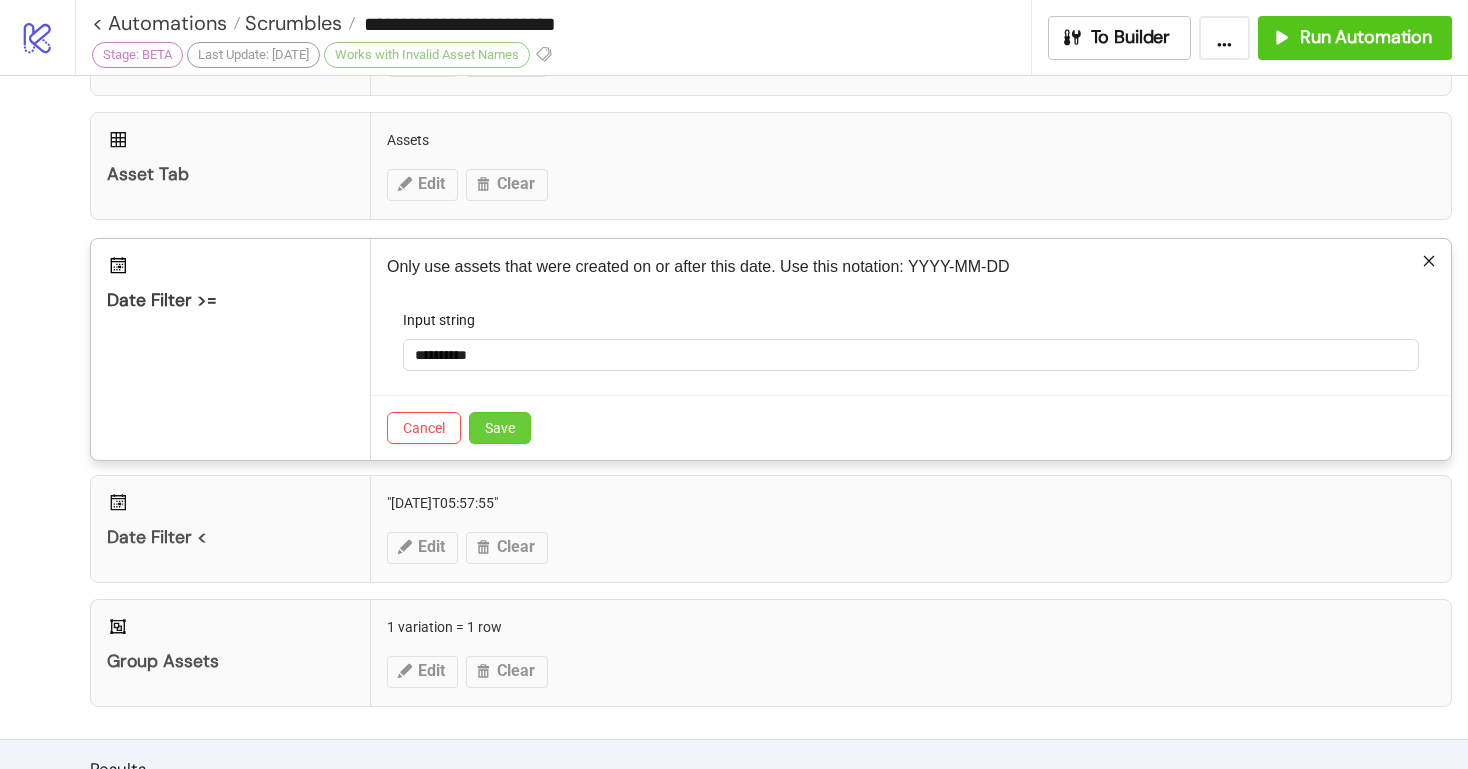 click on "Save" at bounding box center (500, 428) 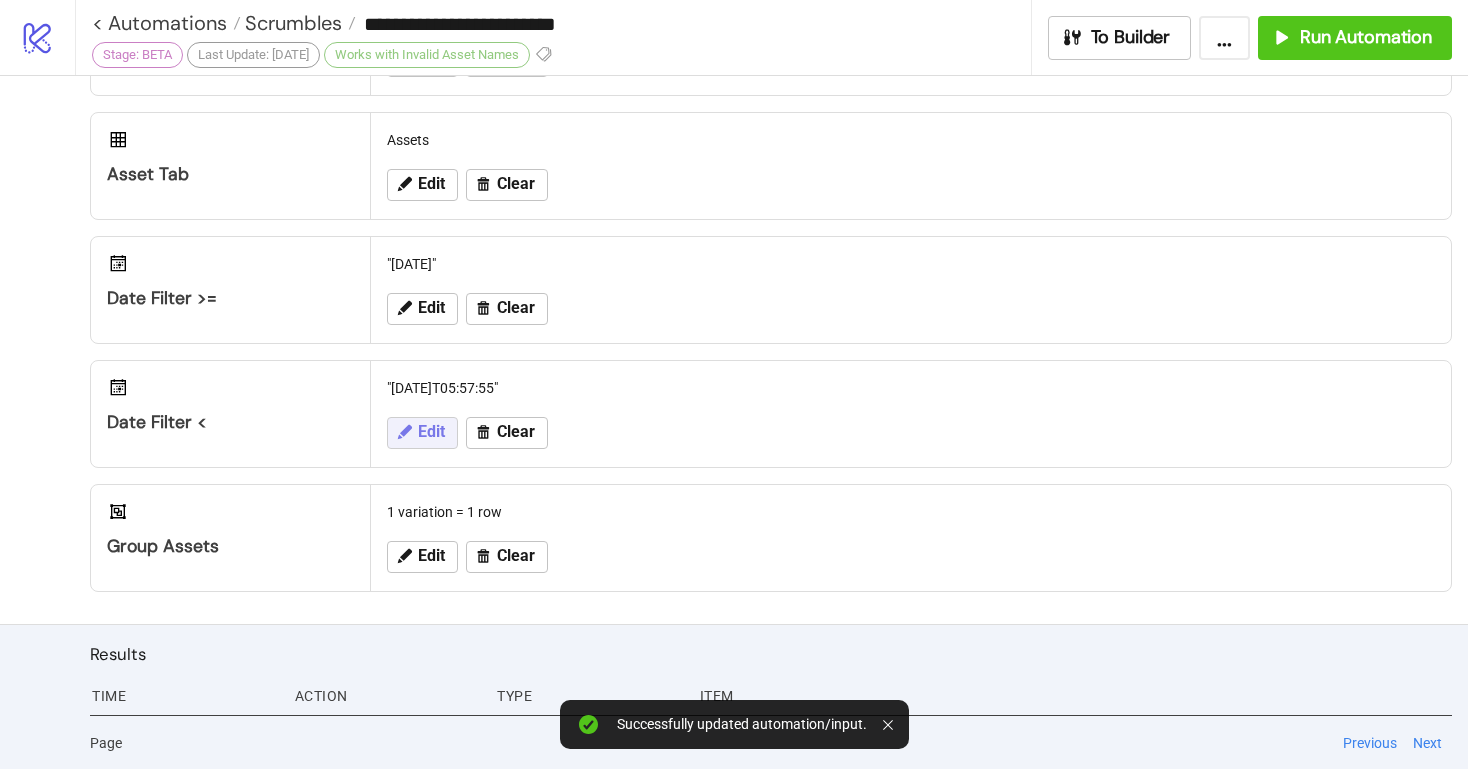 click on "Edit" at bounding box center (431, 432) 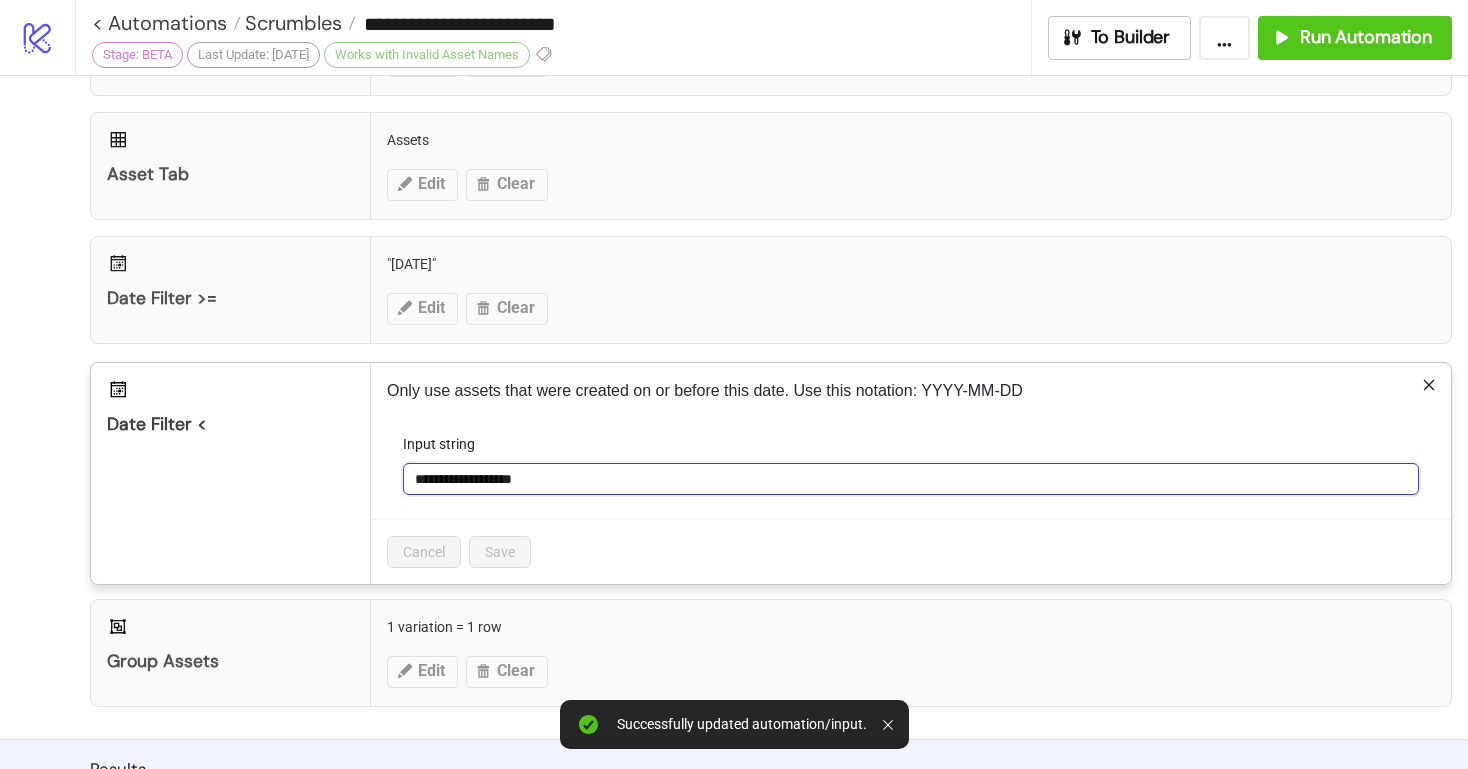 drag, startPoint x: 566, startPoint y: 471, endPoint x: 481, endPoint y: 472, distance: 85.00588 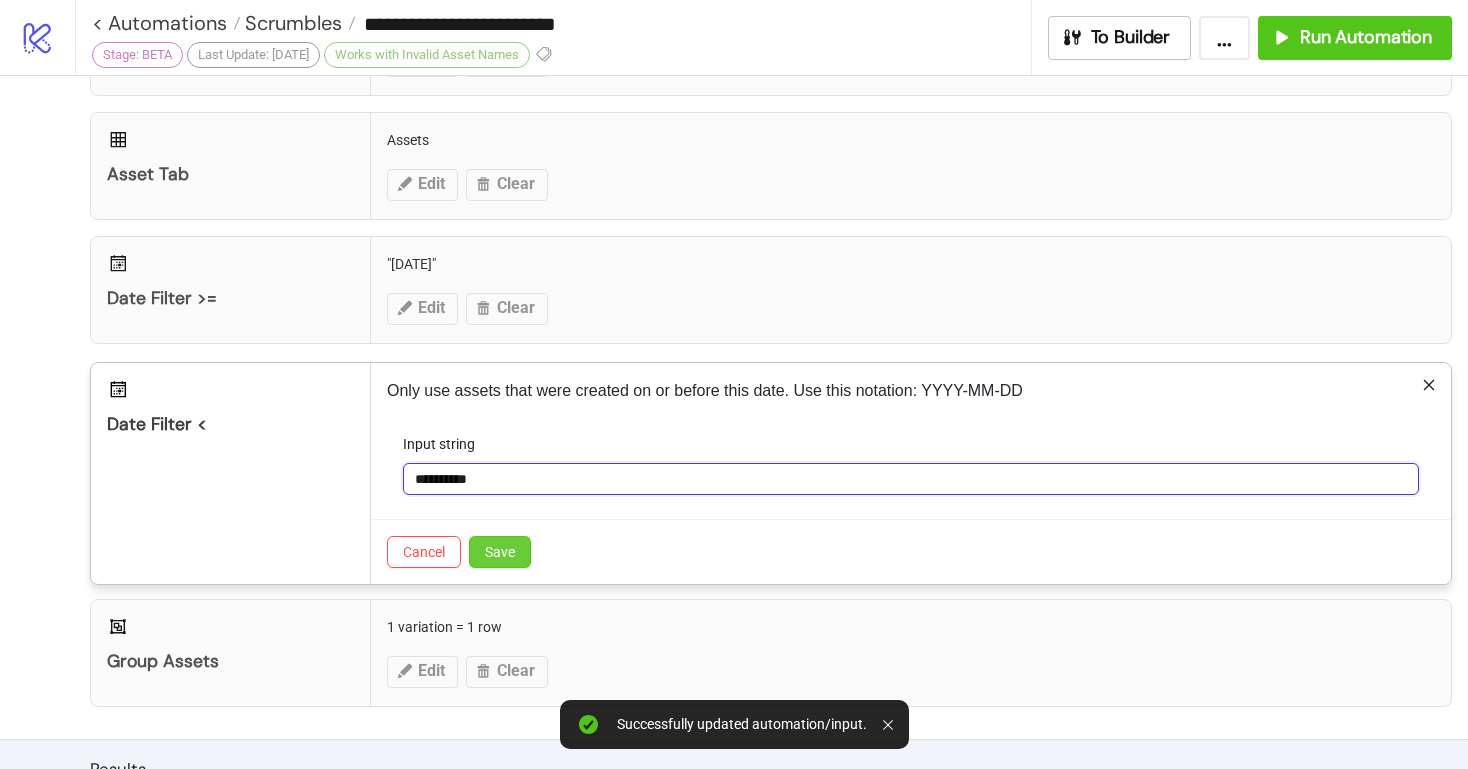 type on "**********" 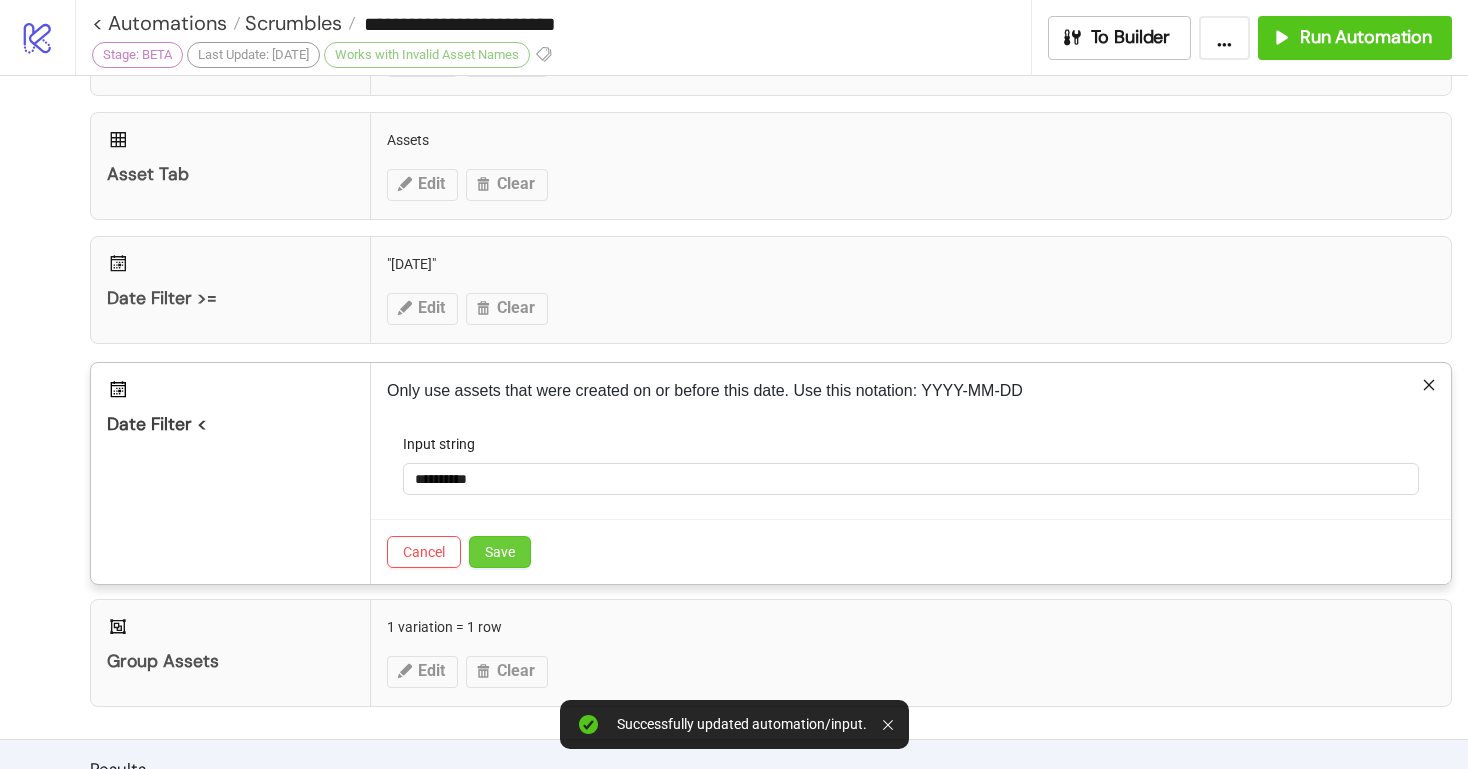 click on "Save" at bounding box center (500, 552) 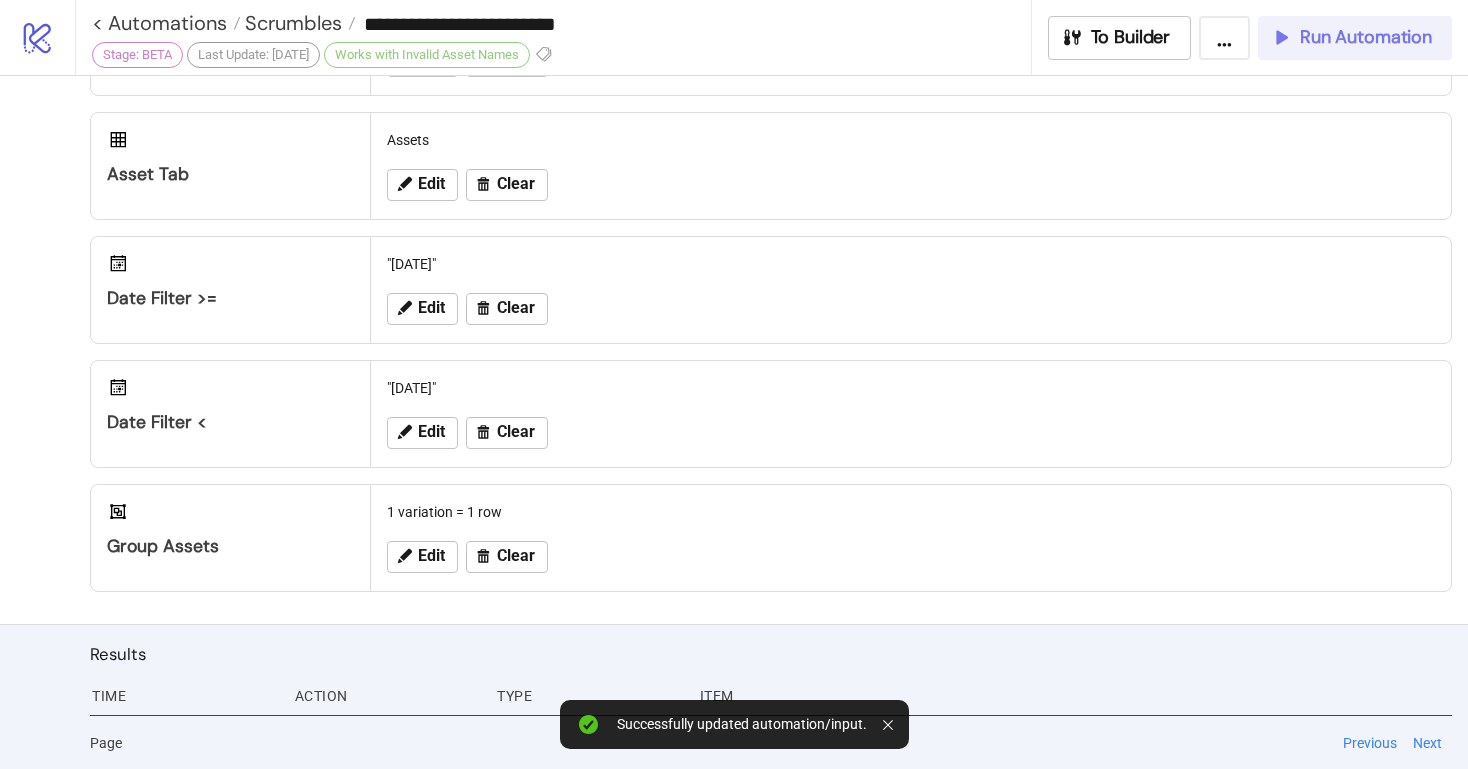 click on "Run Automation" at bounding box center [1366, 37] 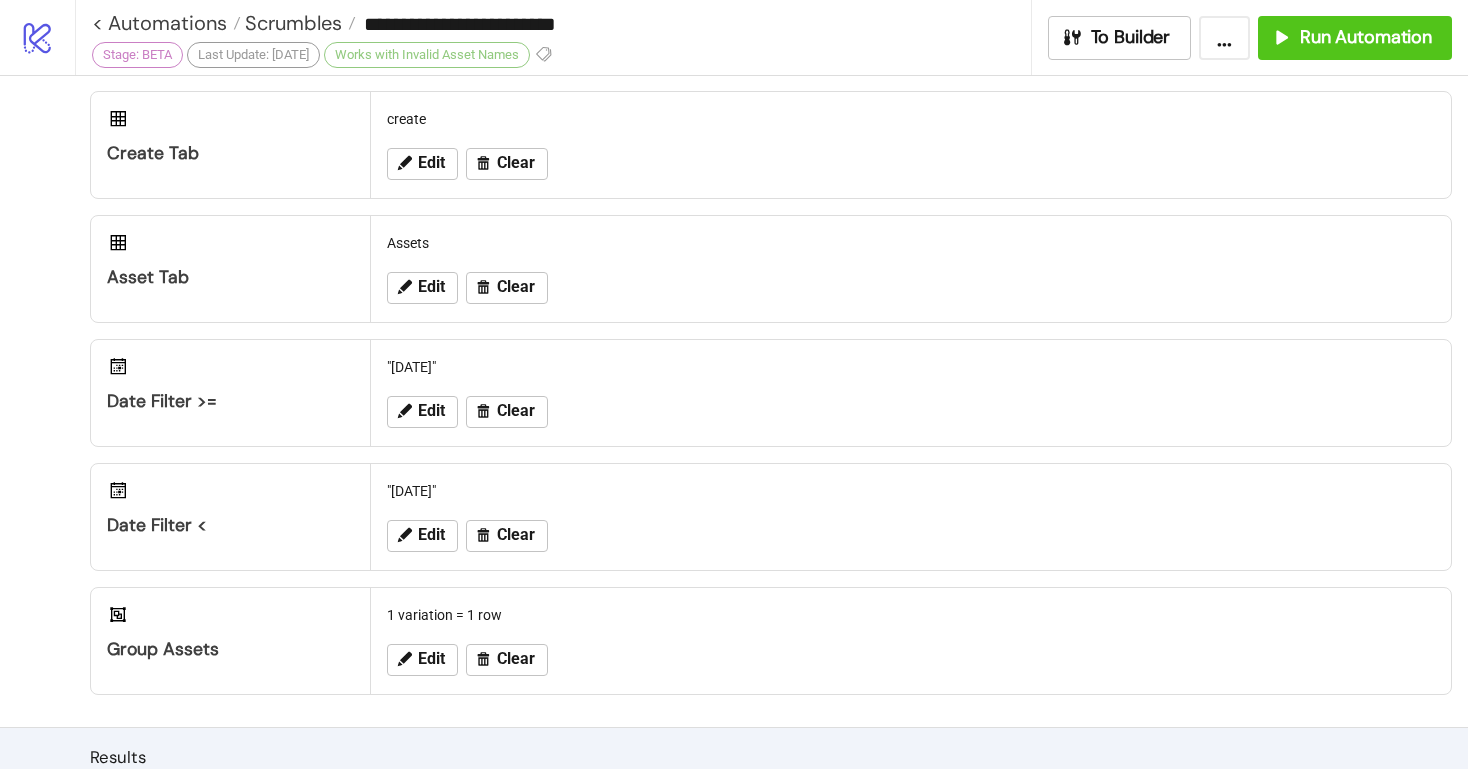 scroll, scrollTop: 324, scrollLeft: 0, axis: vertical 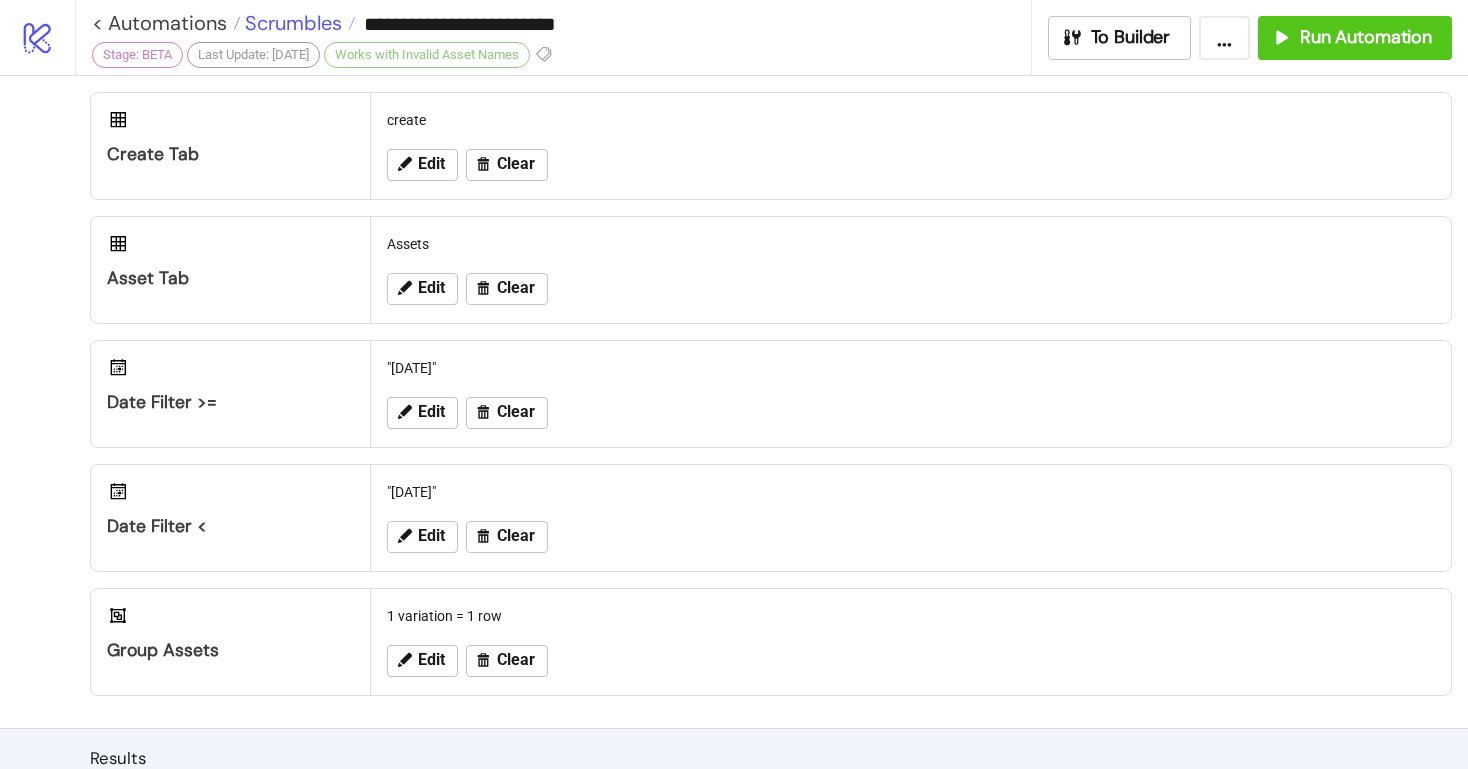 click on "Scrumbles" at bounding box center [291, 23] 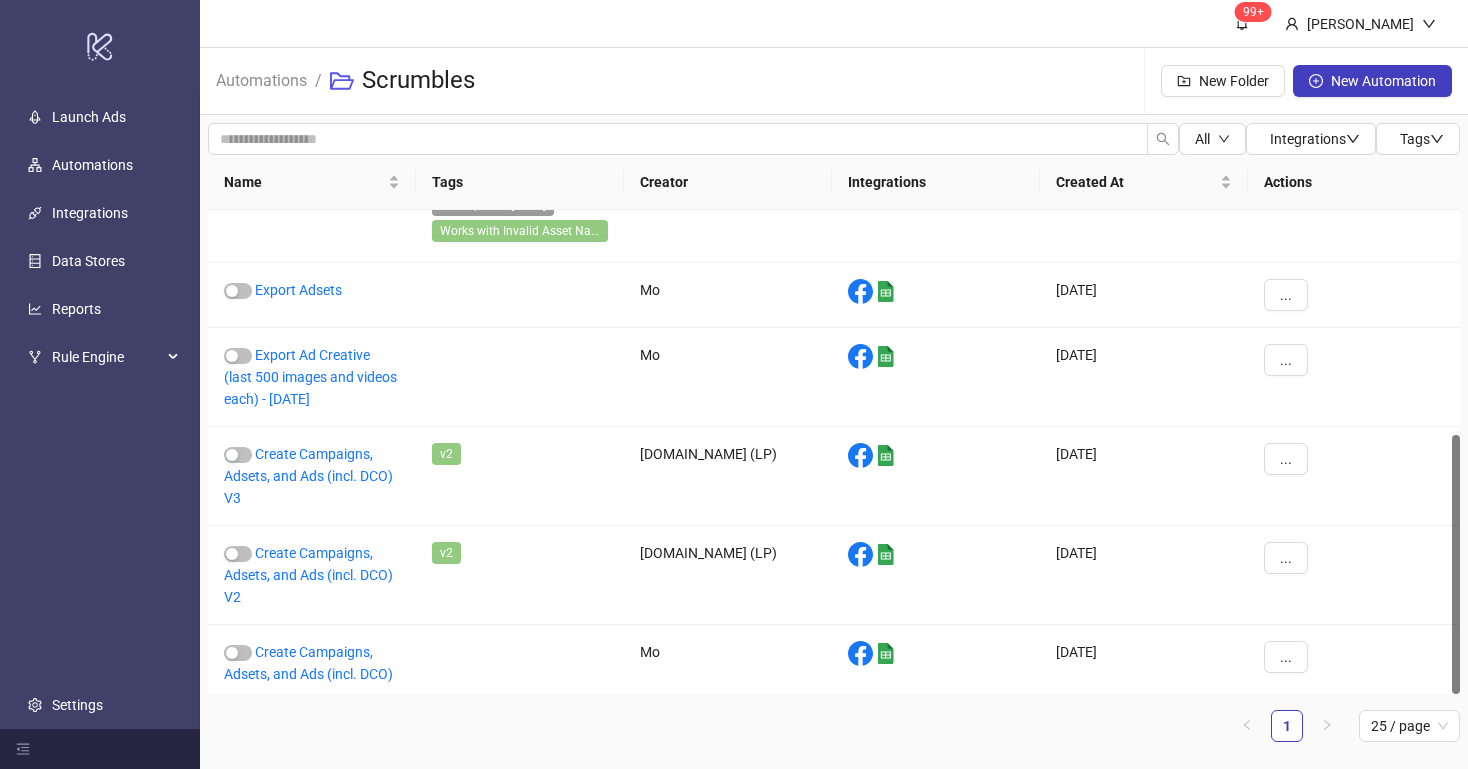scroll, scrollTop: 418, scrollLeft: 0, axis: vertical 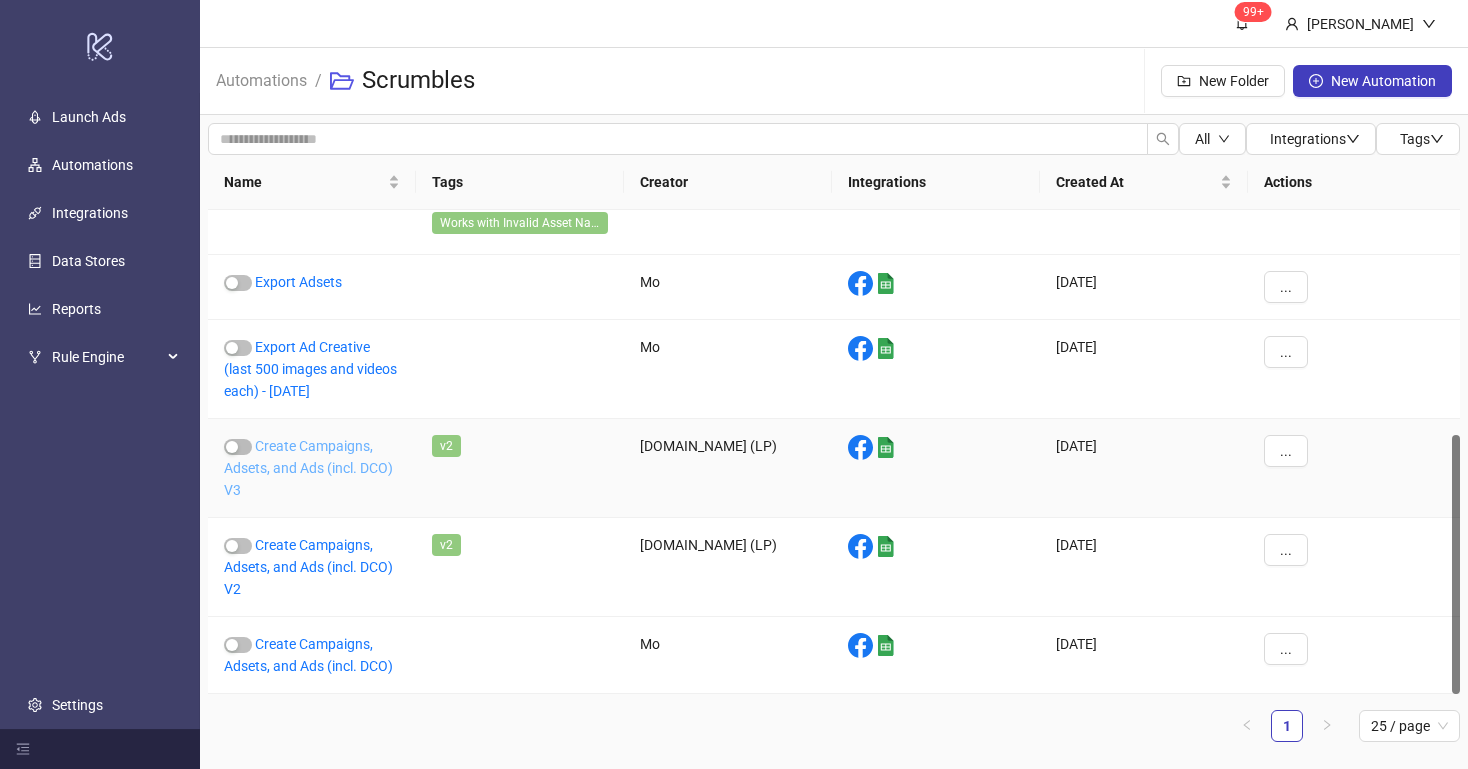 click on "Create Campaigns, Adsets, and Ads (incl. DCO) V3" at bounding box center [308, 468] 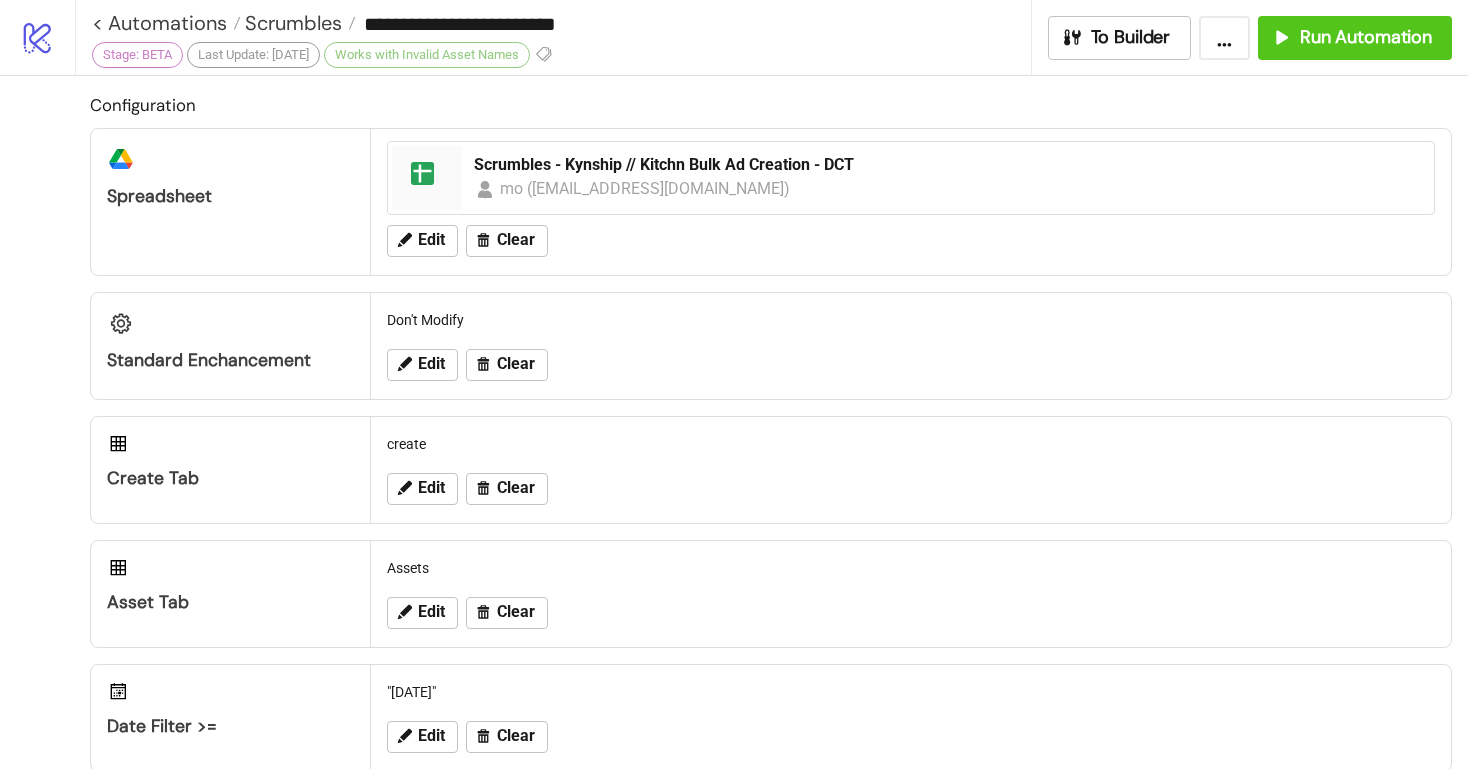type on "**********" 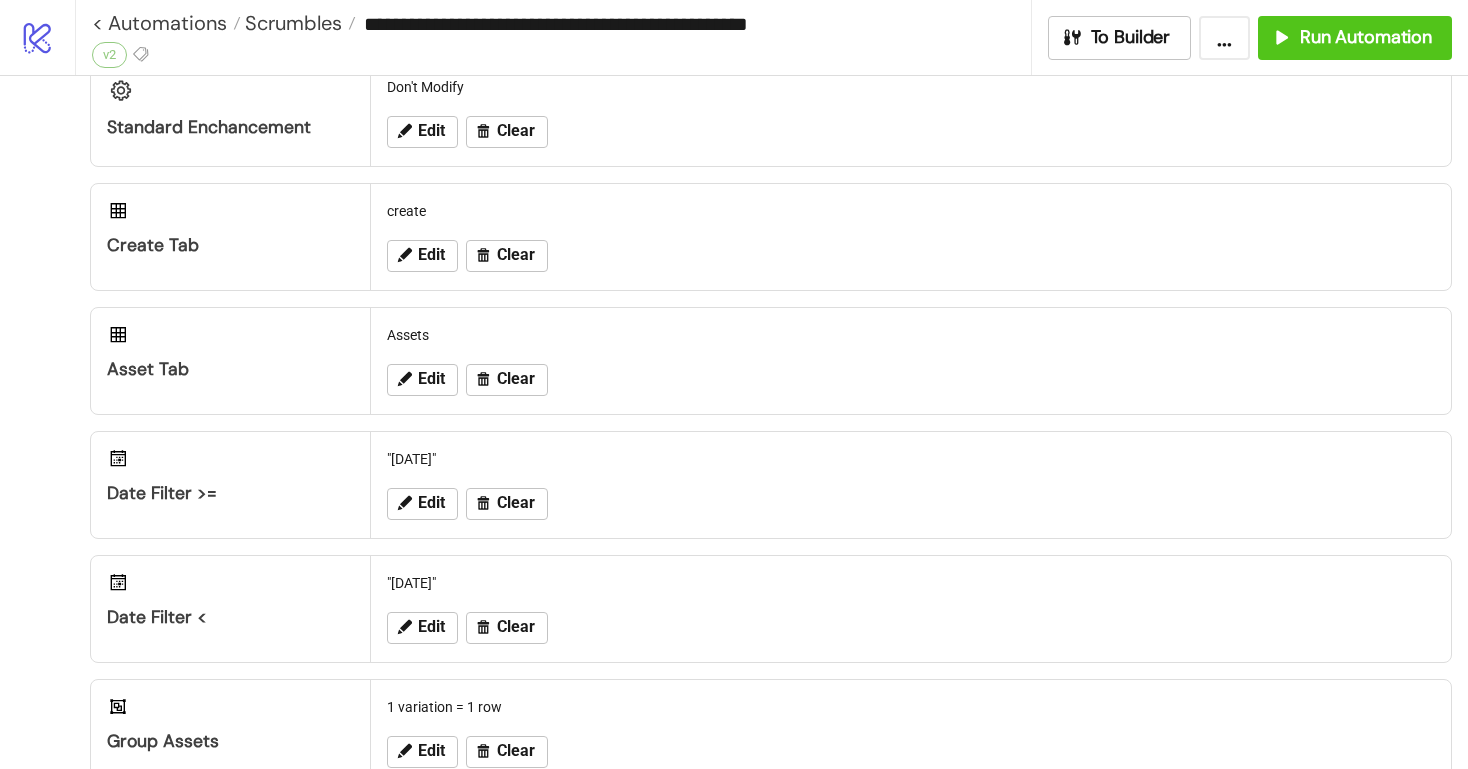 scroll, scrollTop: 208, scrollLeft: 0, axis: vertical 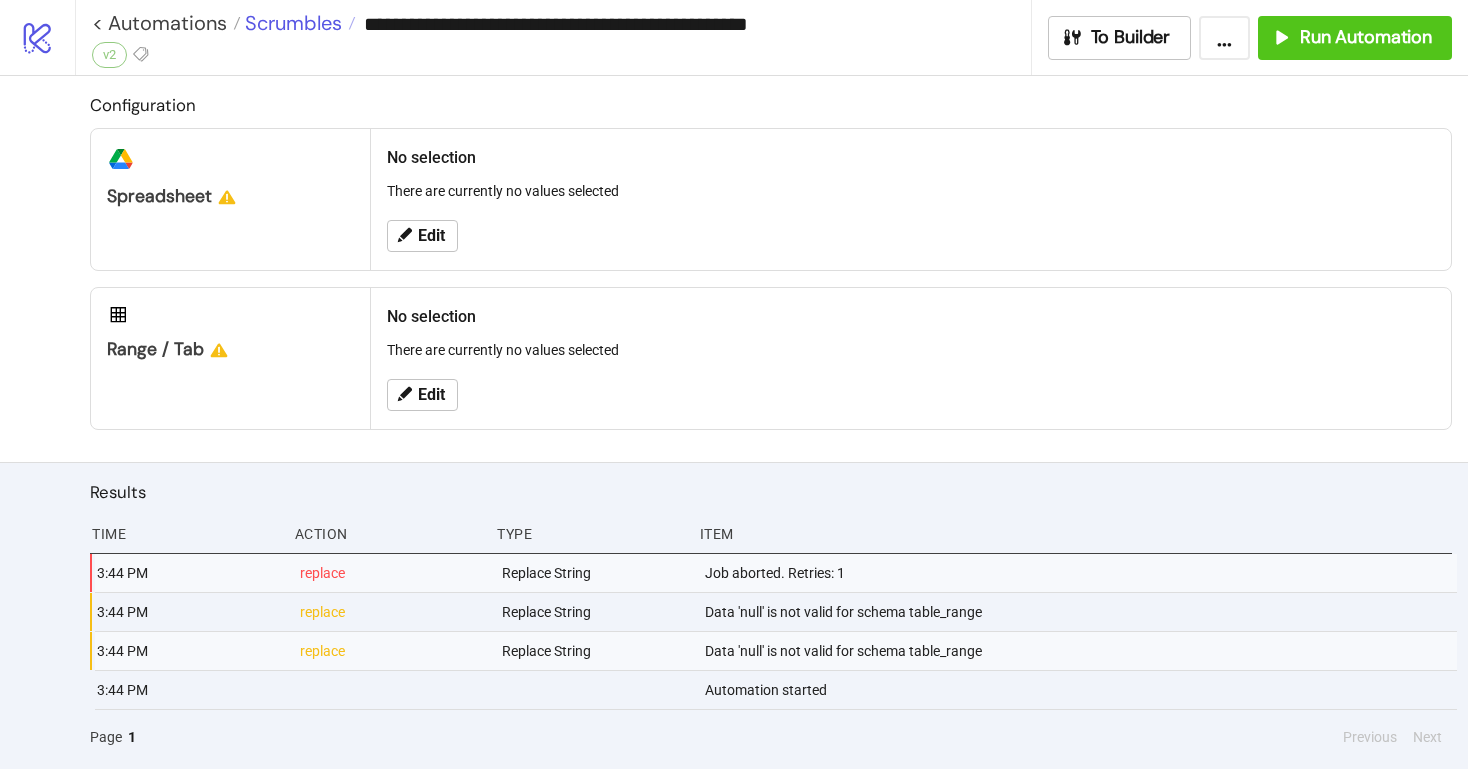 click on "Scrumbles" at bounding box center (291, 23) 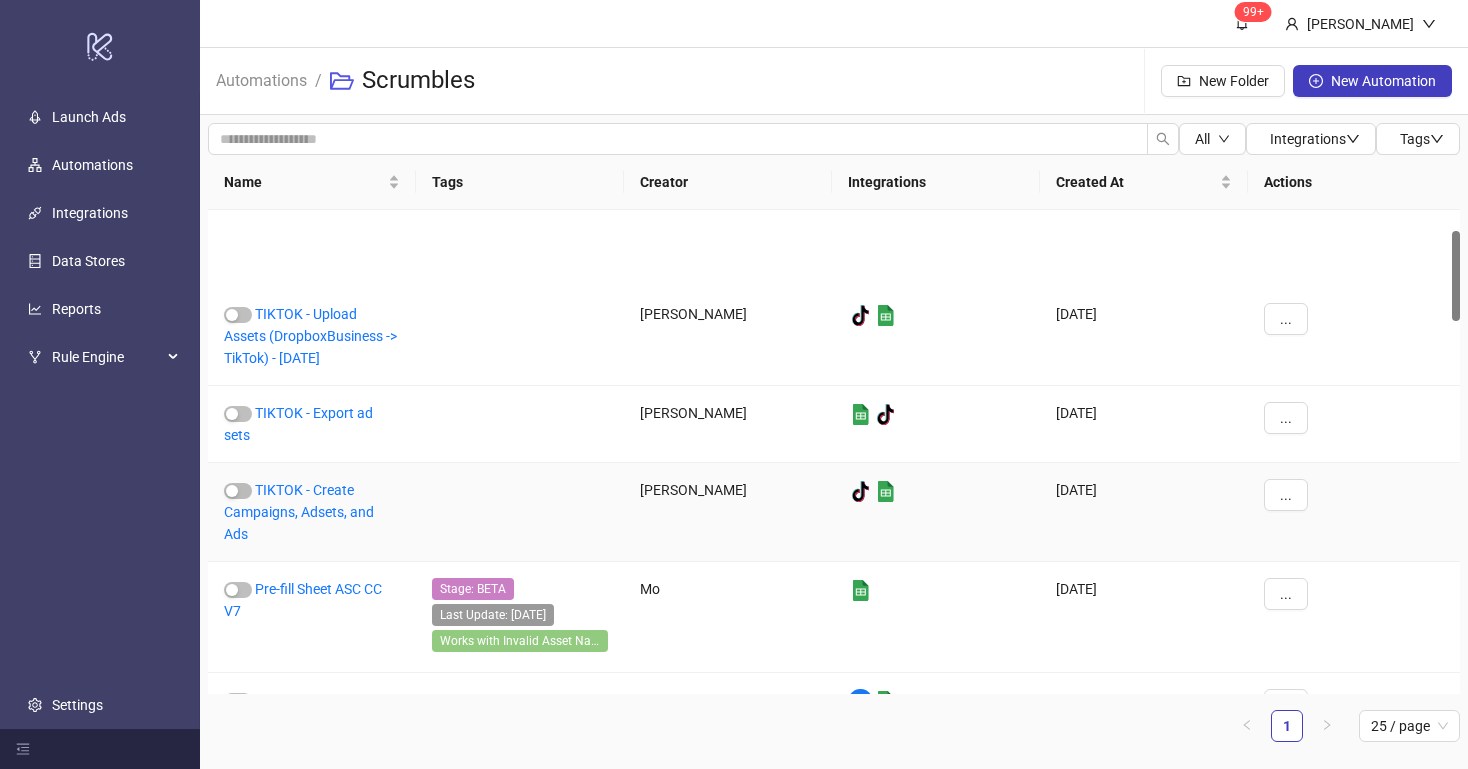 scroll, scrollTop: 418, scrollLeft: 0, axis: vertical 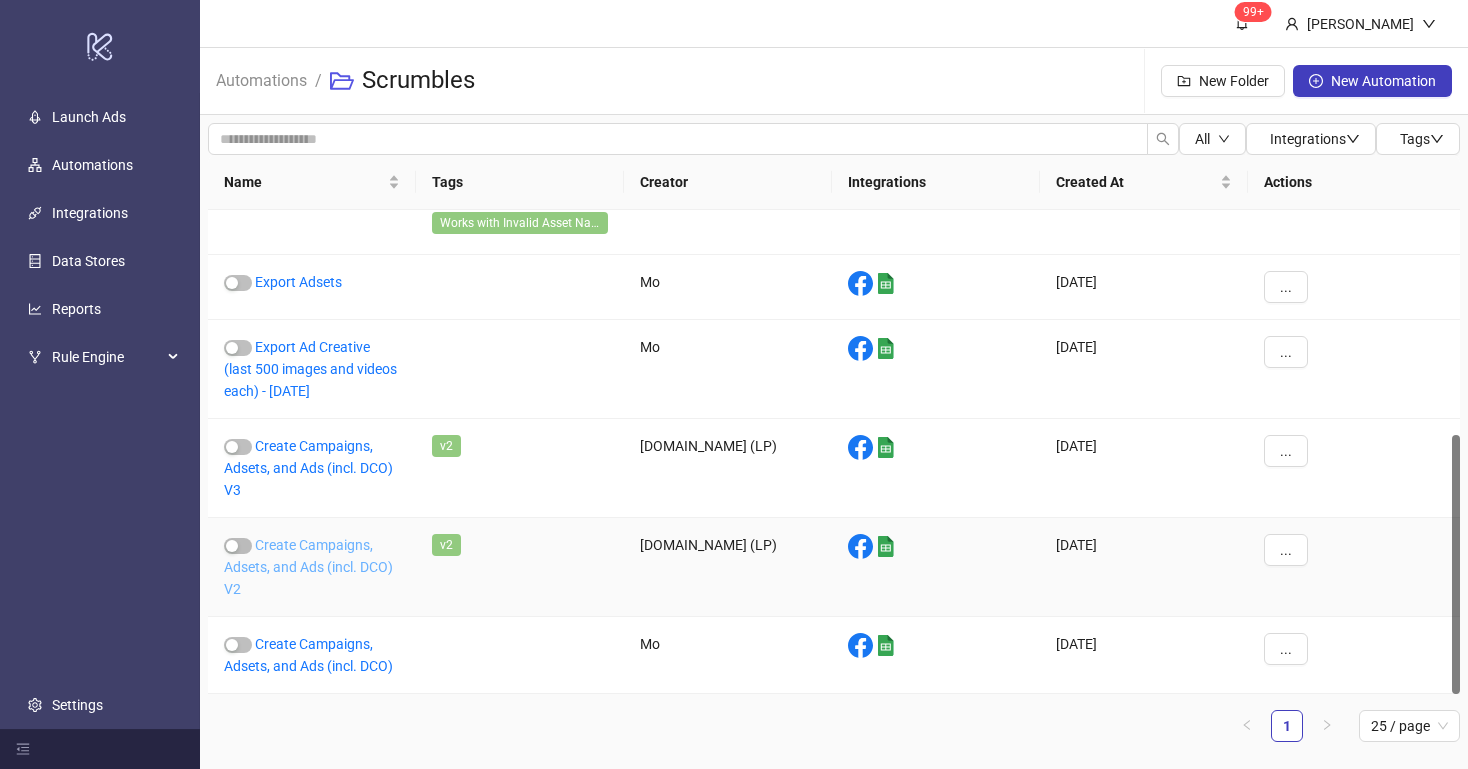 click on "Create Campaigns, Adsets, and Ads (incl. DCO) V2" at bounding box center [308, 567] 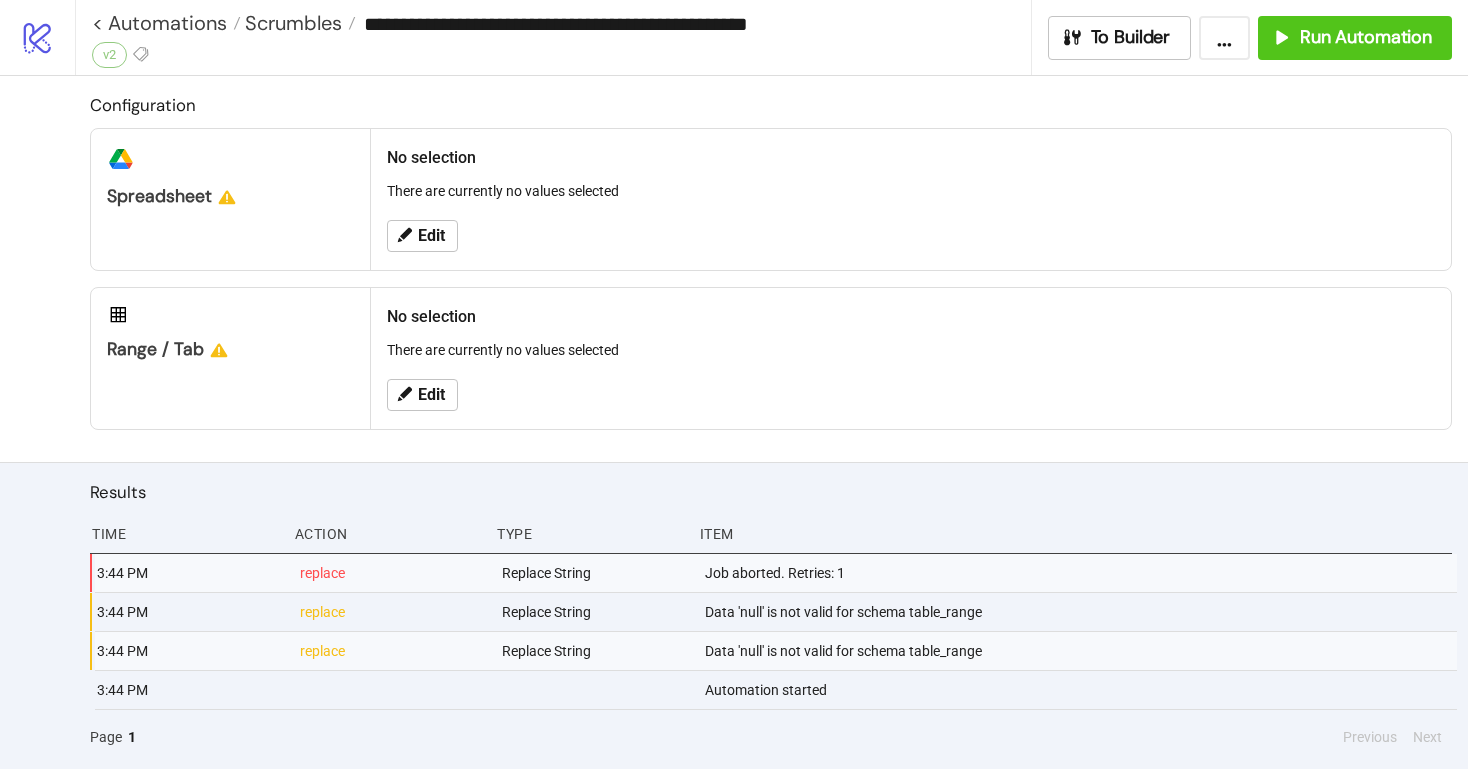 type on "**********" 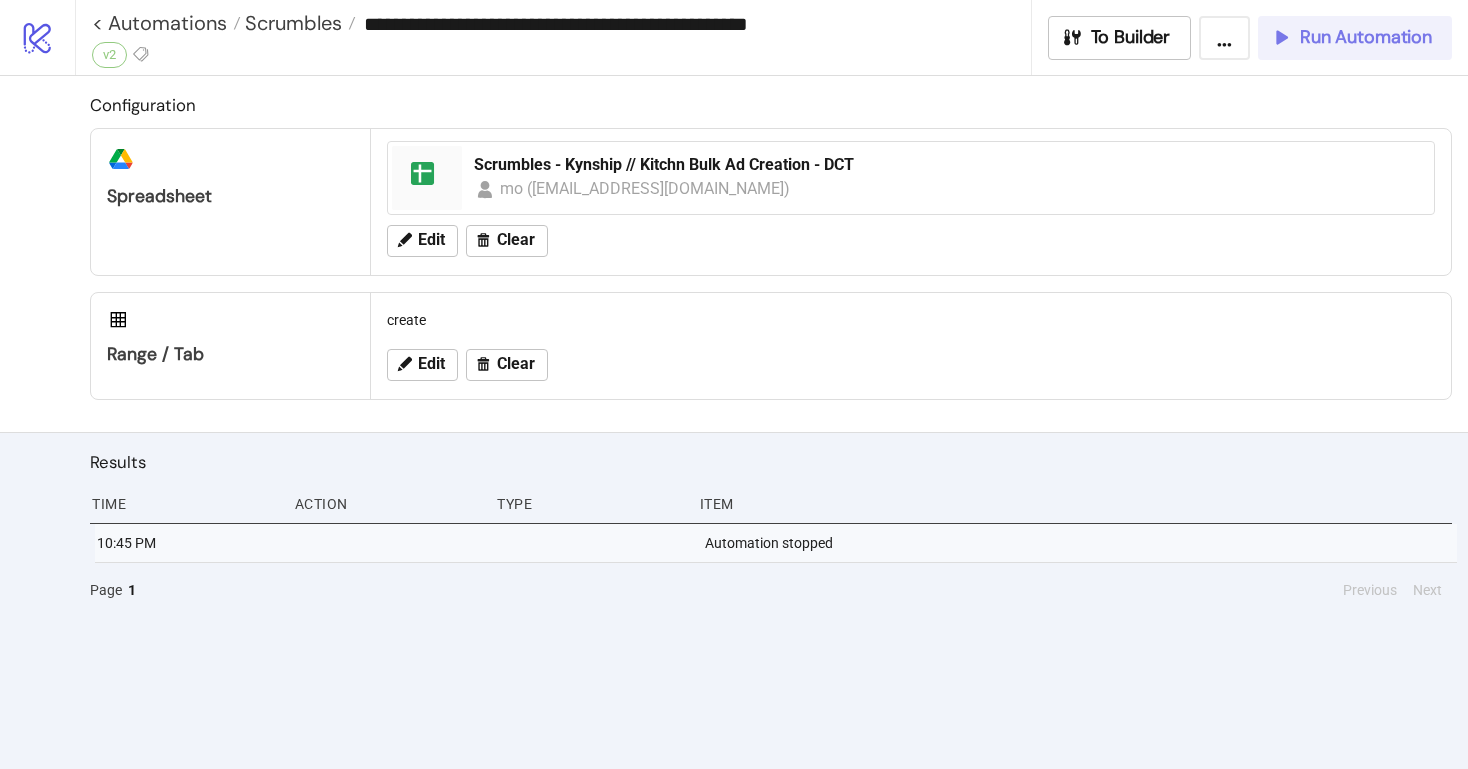 click on "Run Automation" at bounding box center (1366, 37) 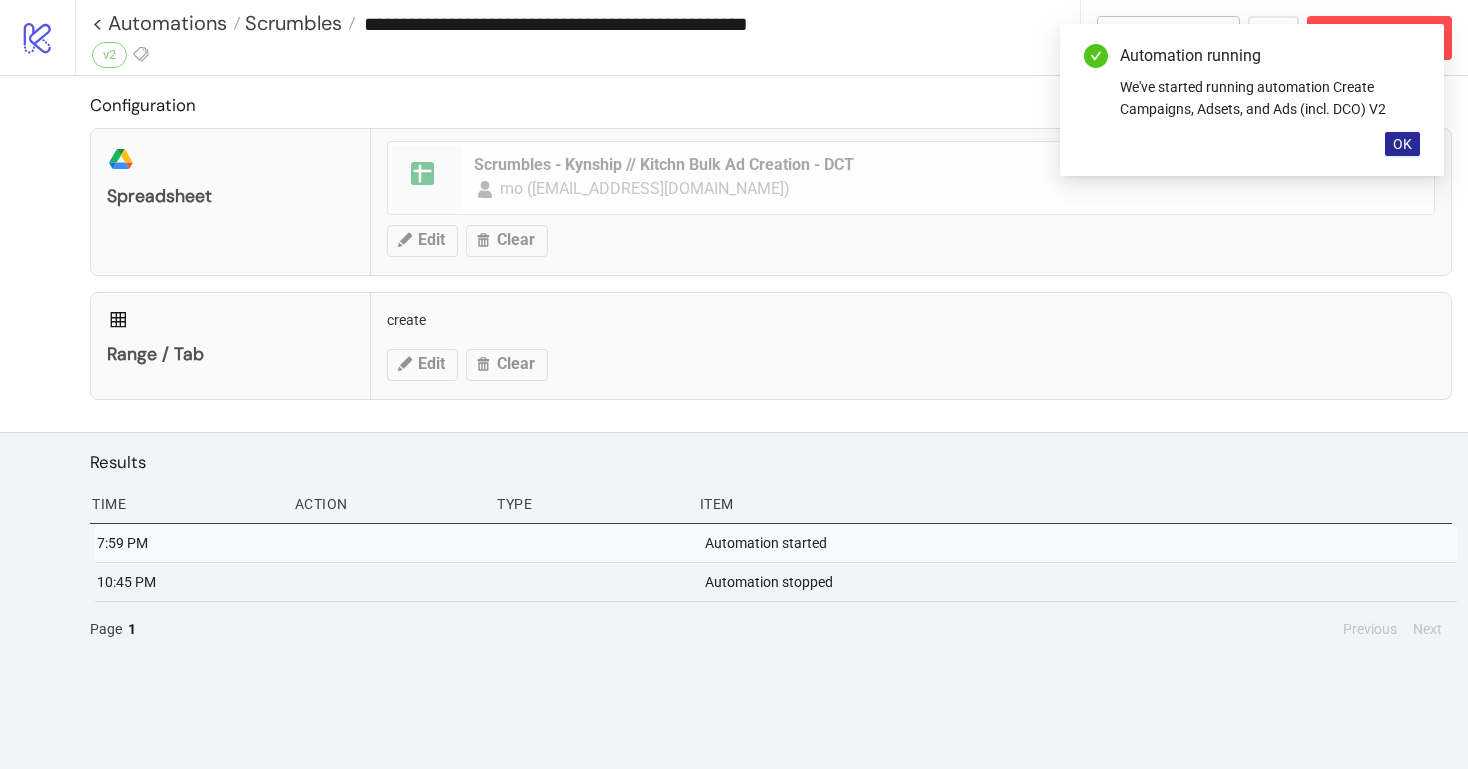 click on "OK" at bounding box center (1402, 144) 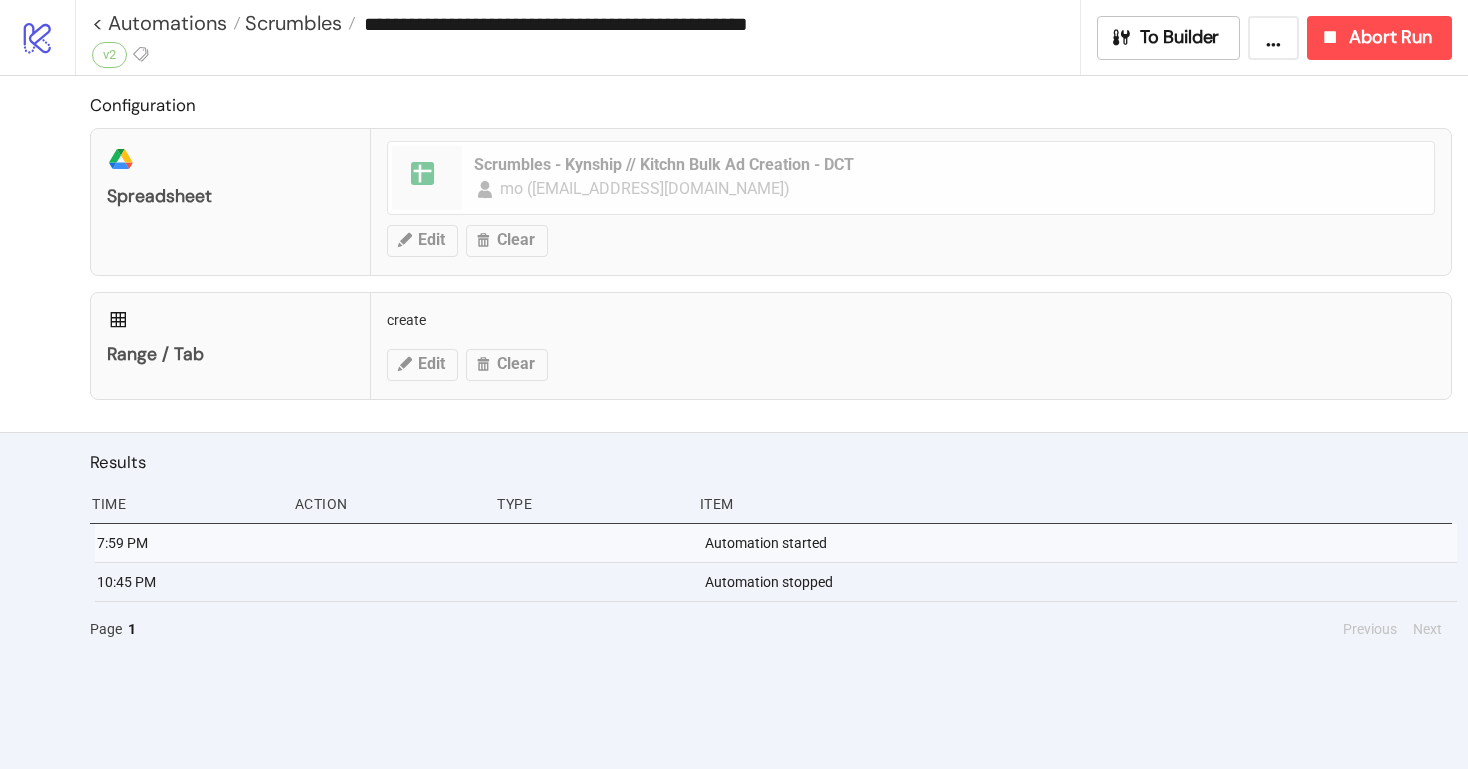 scroll, scrollTop: 0, scrollLeft: 0, axis: both 